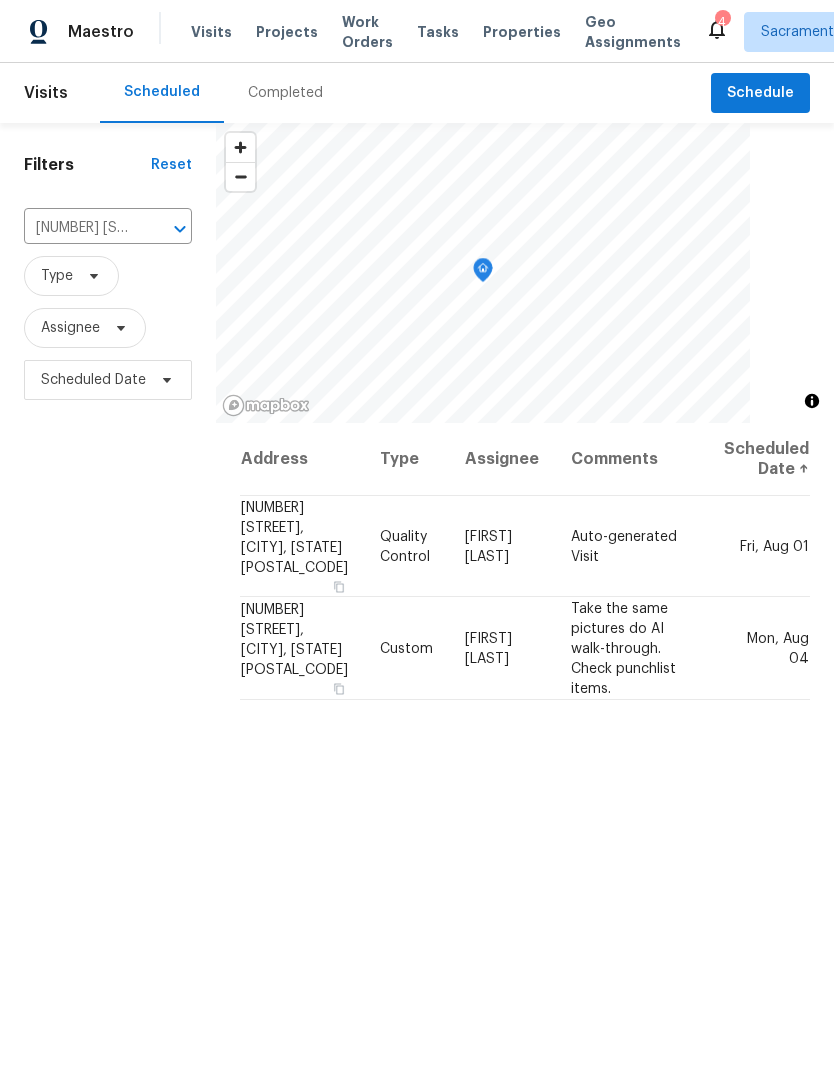 scroll, scrollTop: 0, scrollLeft: 0, axis: both 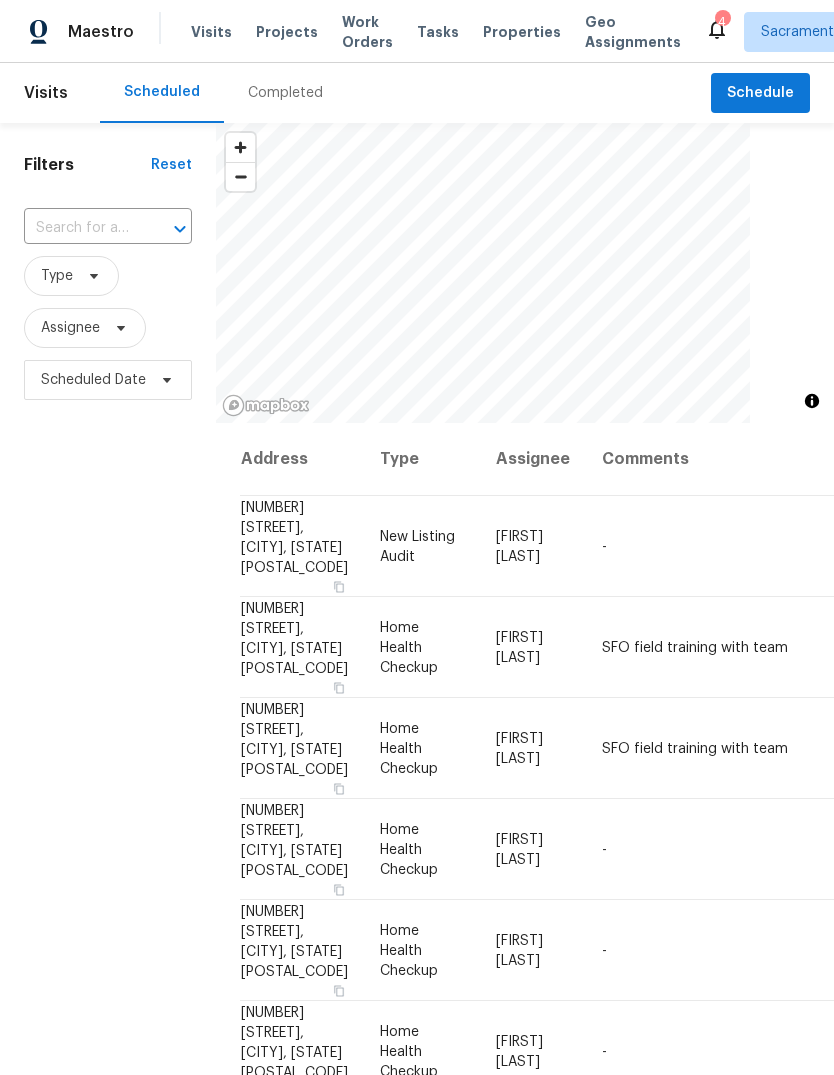 click at bounding box center (80, 228) 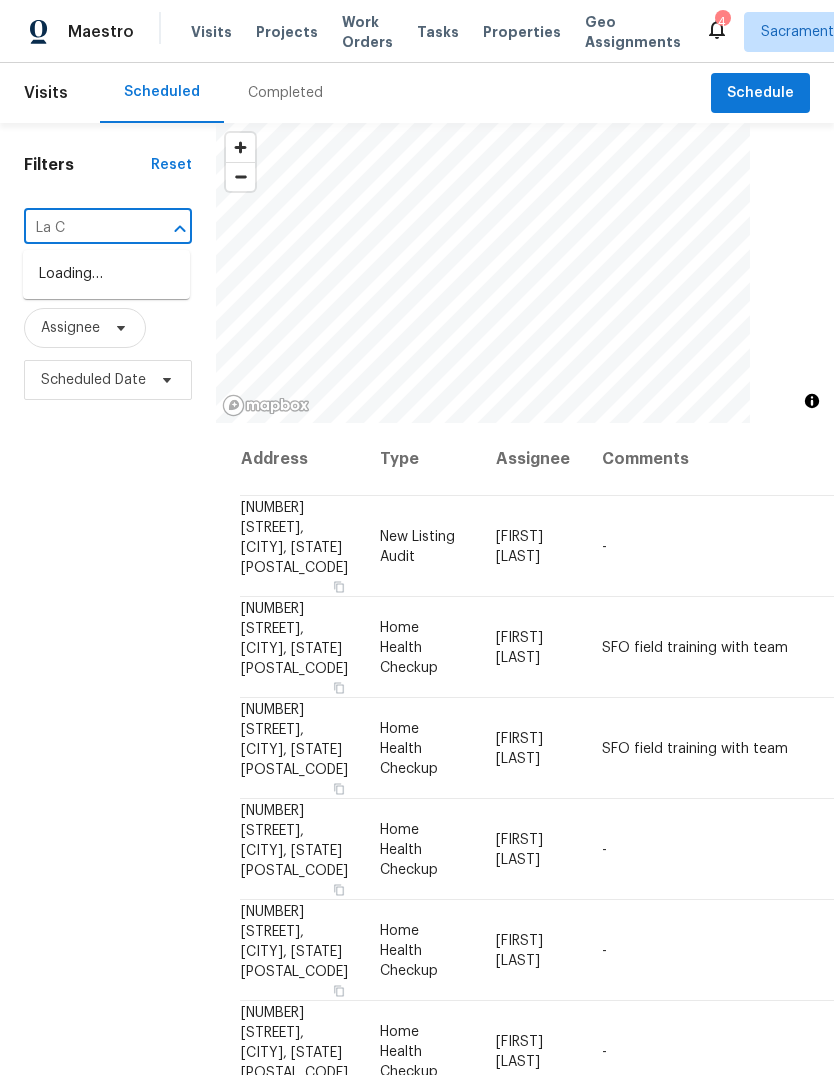 type on "La Ca" 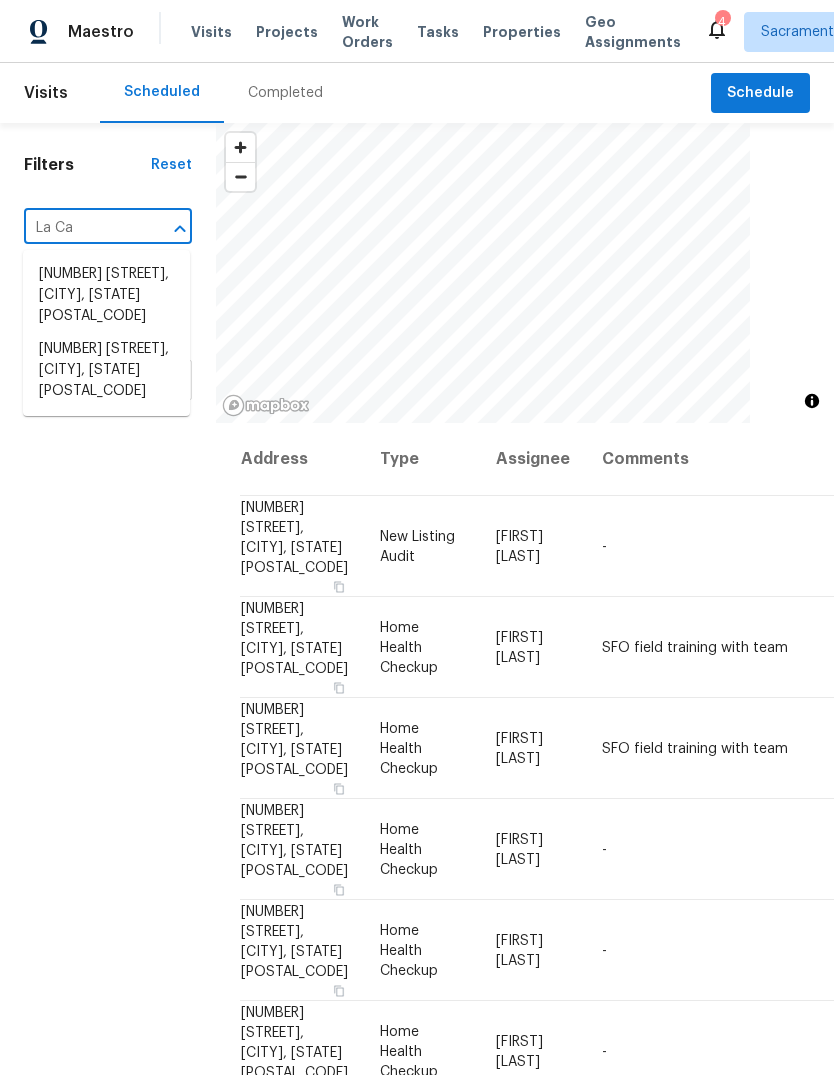 click on "[NUMBER] [STREET], [CITY], [STATE] [POSTAL_CODE]" at bounding box center [106, 370] 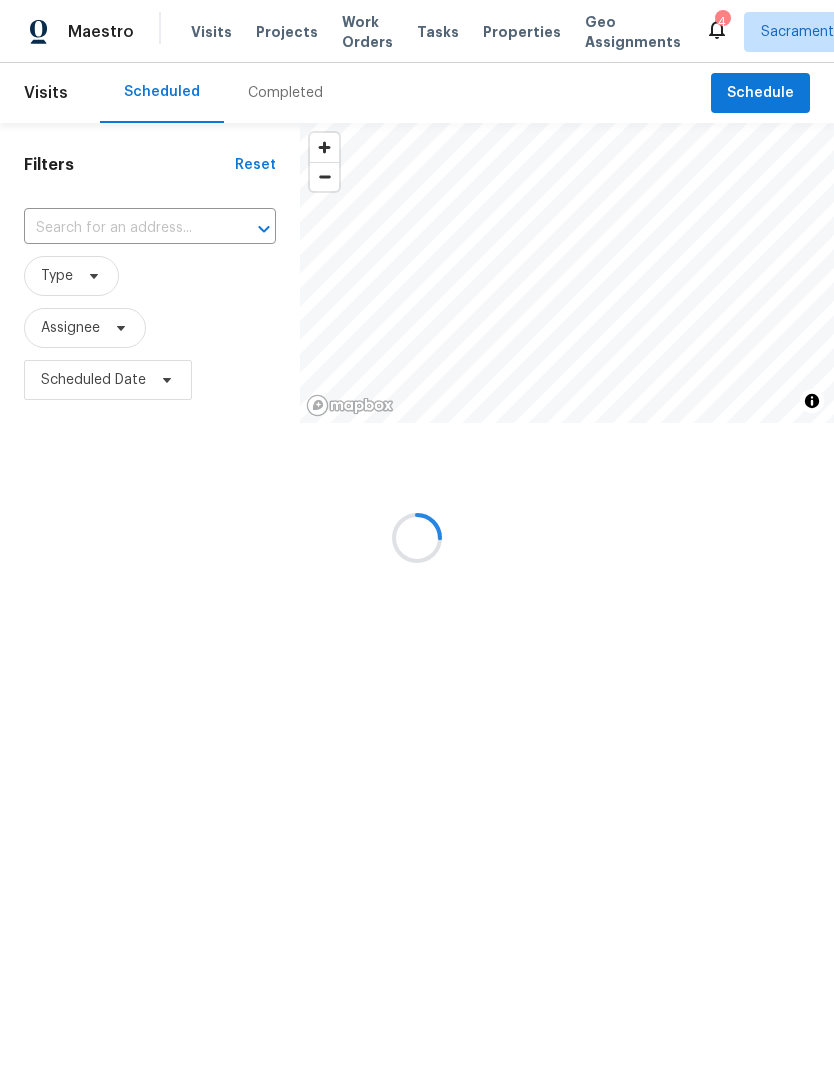 type on "[NUMBER] [STREET], [CITY], [STATE] [POSTAL_CODE]" 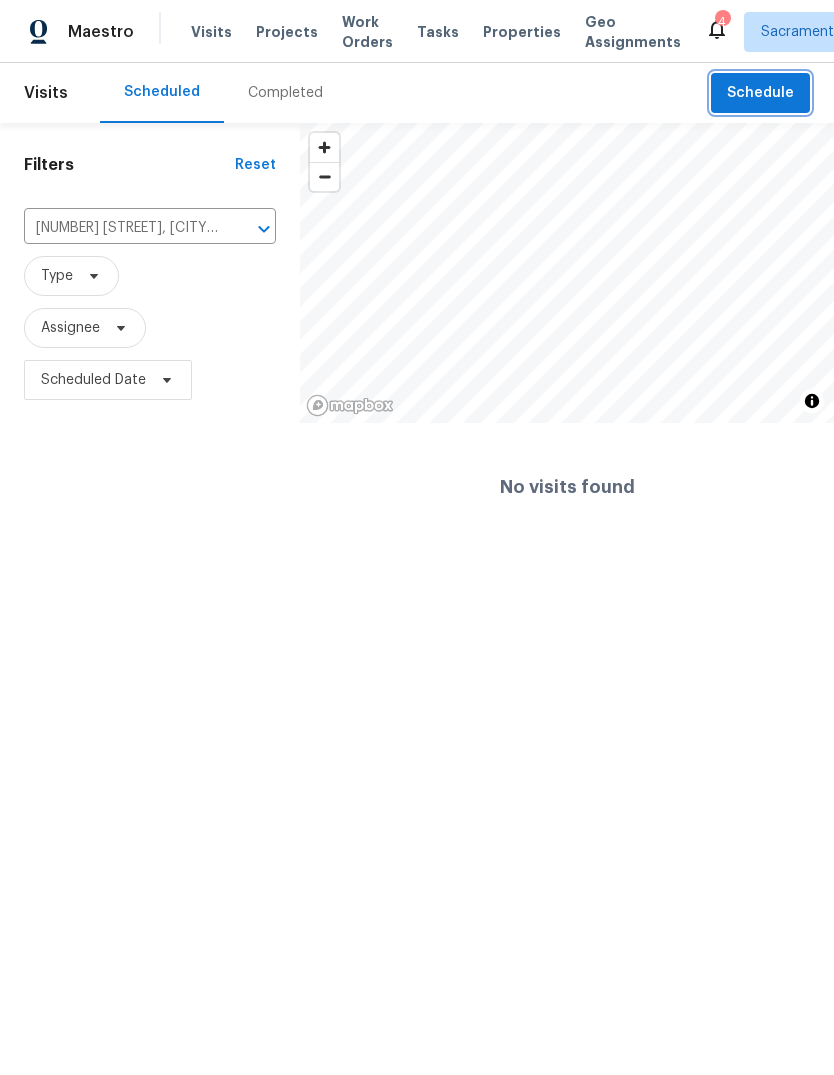 click on "Schedule" at bounding box center [760, 93] 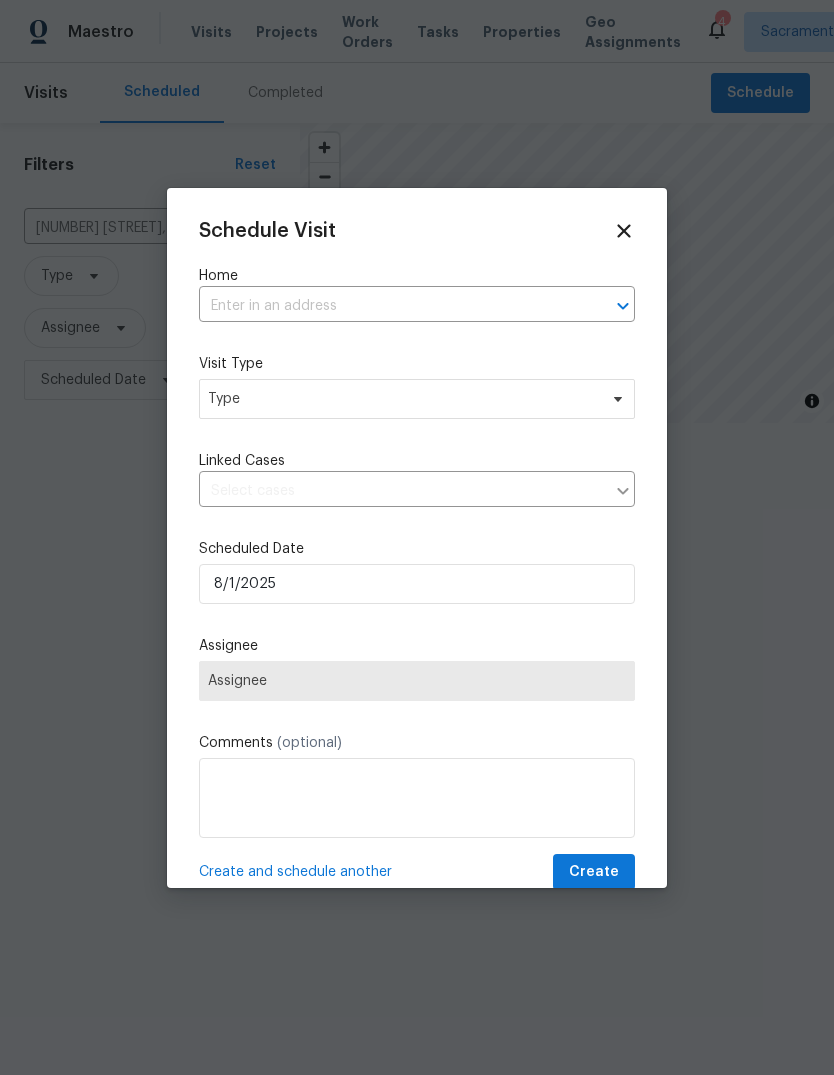 click at bounding box center [389, 306] 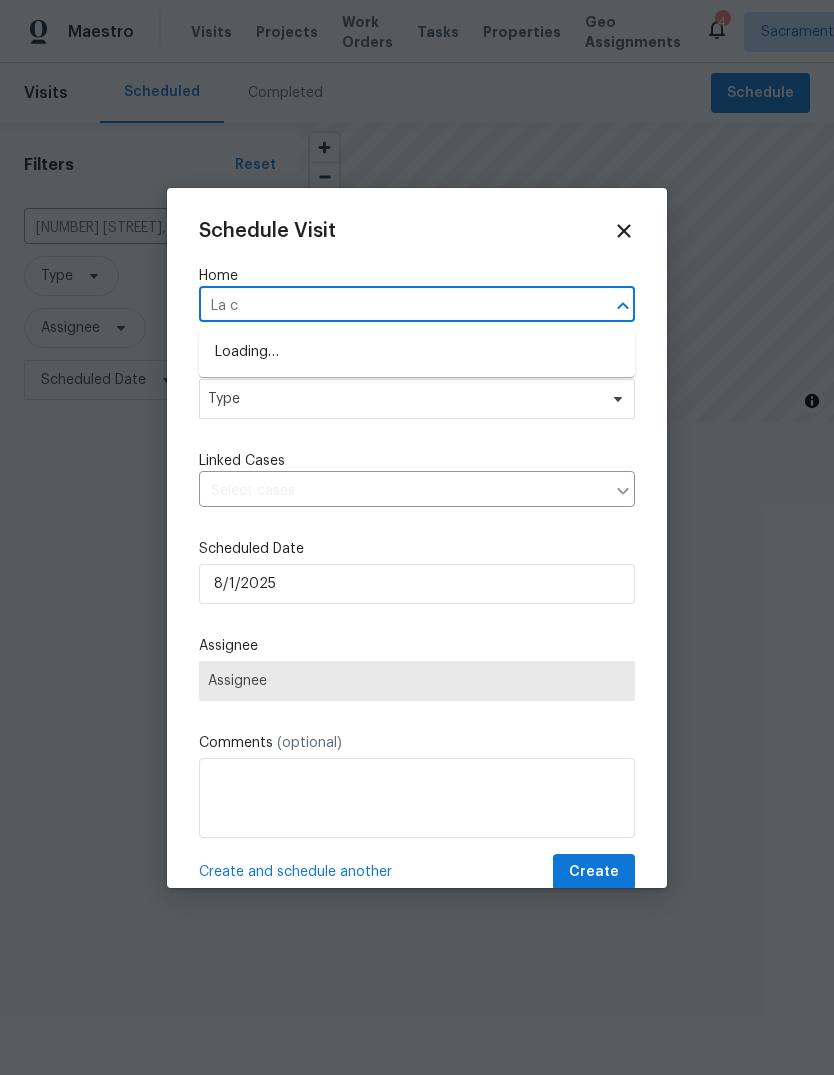 type on "La ca" 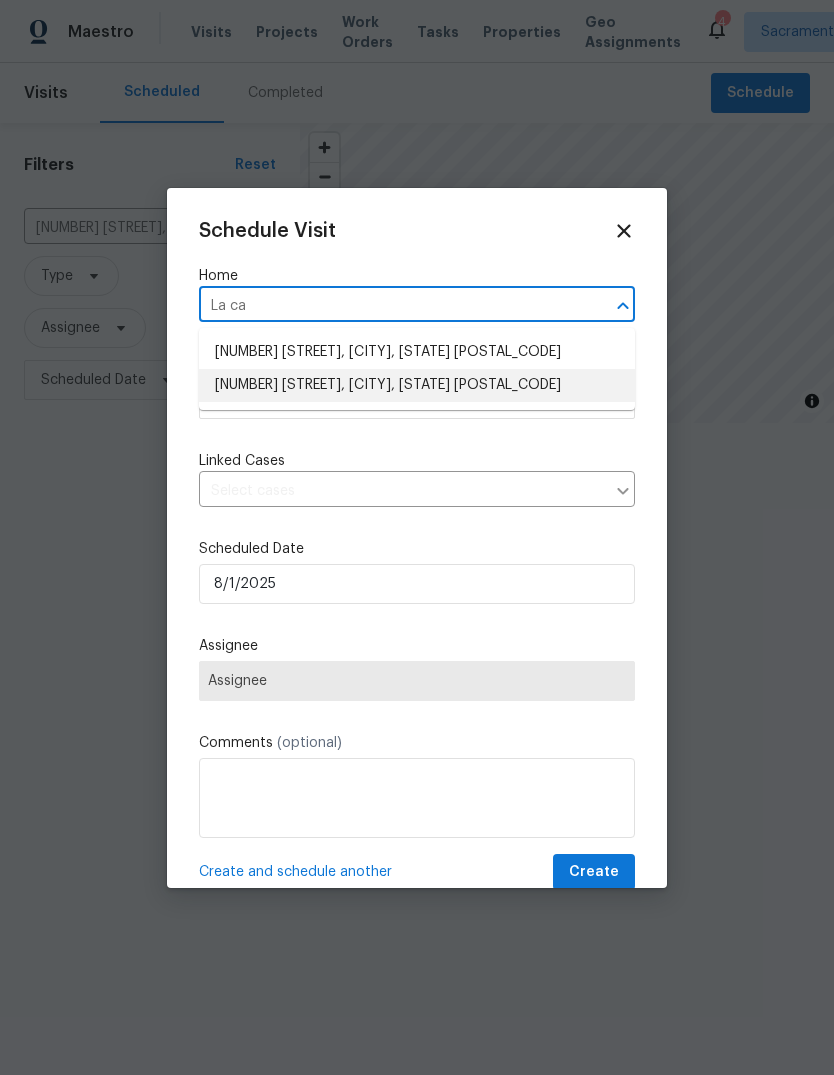 click on "[NUMBER] [STREET], [CITY], [STATE] [POSTAL_CODE]" at bounding box center [417, 385] 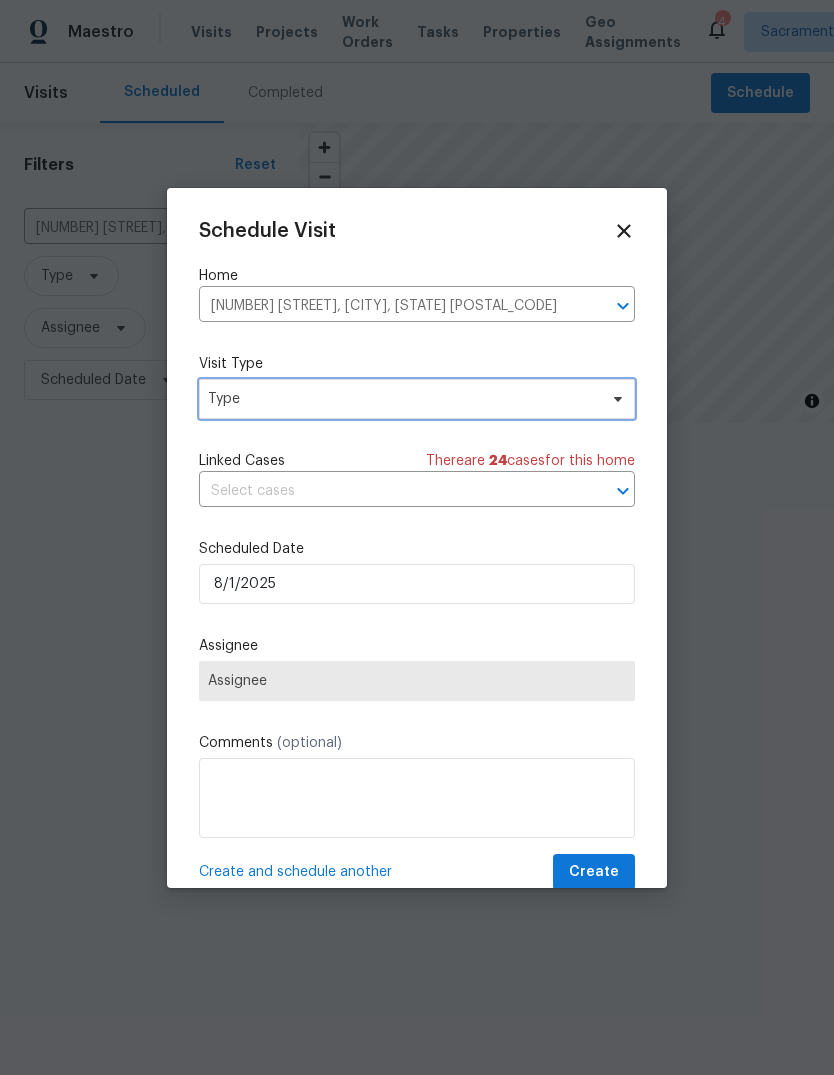 click on "Type" at bounding box center (417, 399) 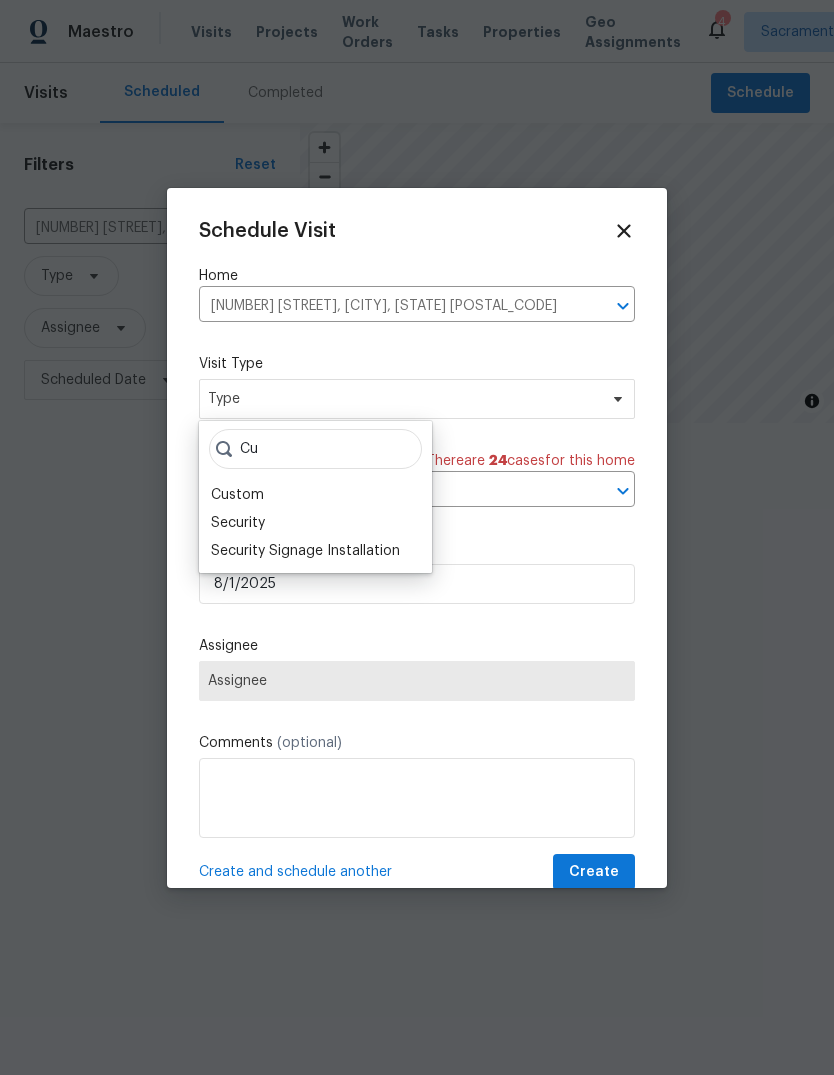 type on "Cu" 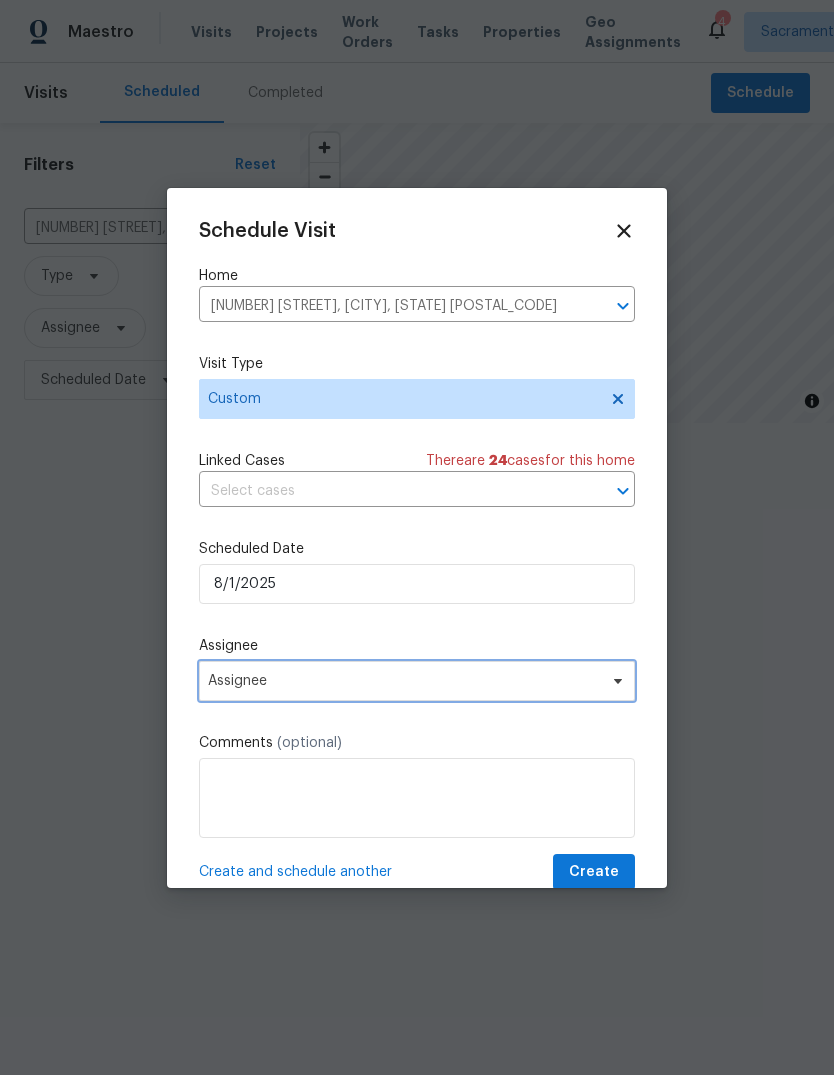 click on "Assignee" at bounding box center [417, 681] 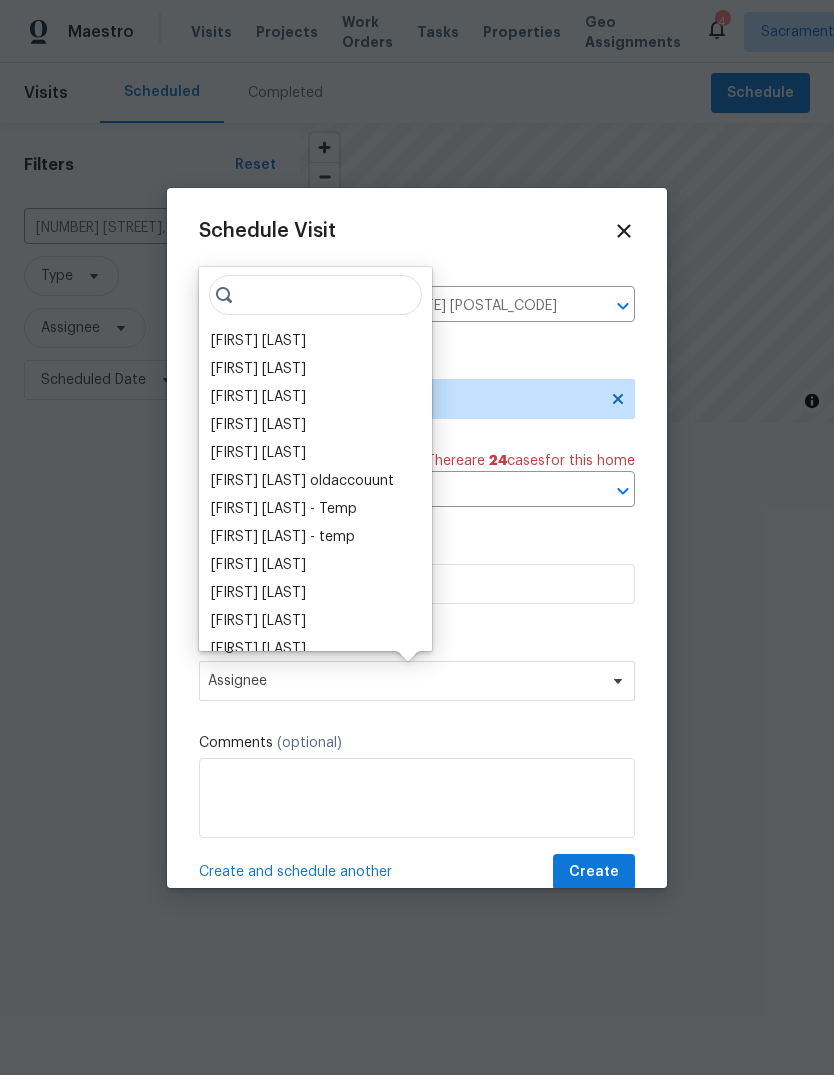 click 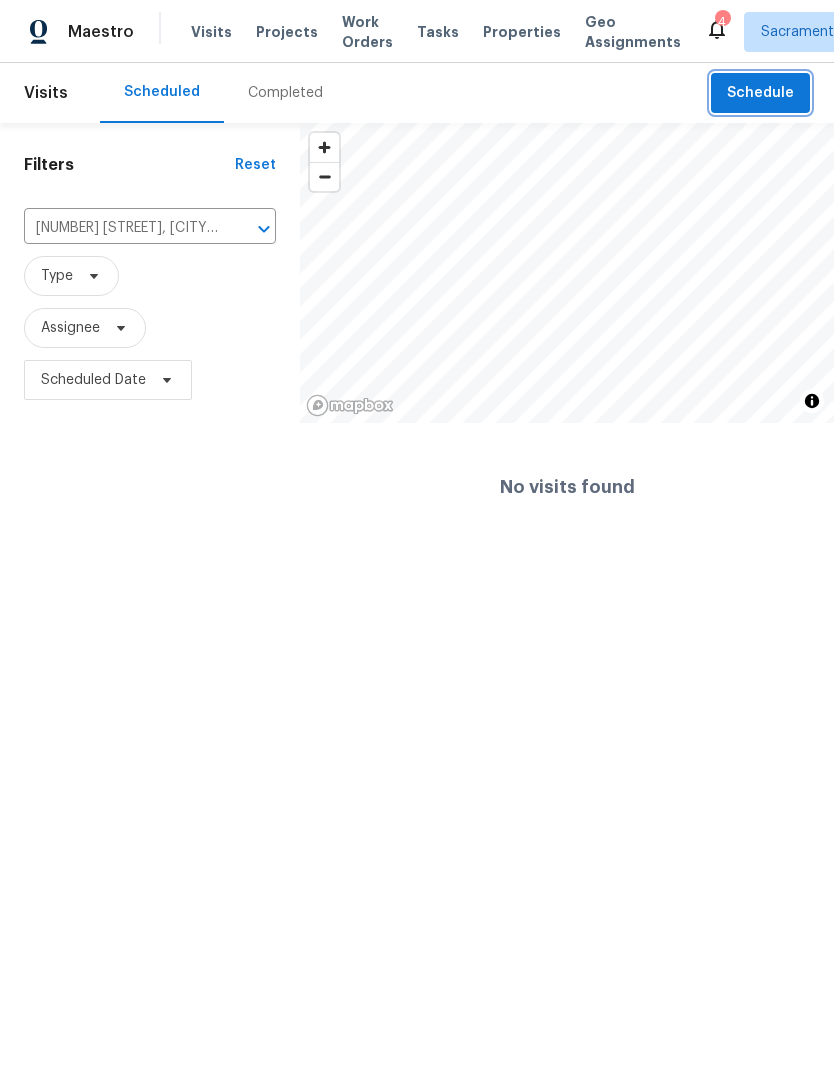 click 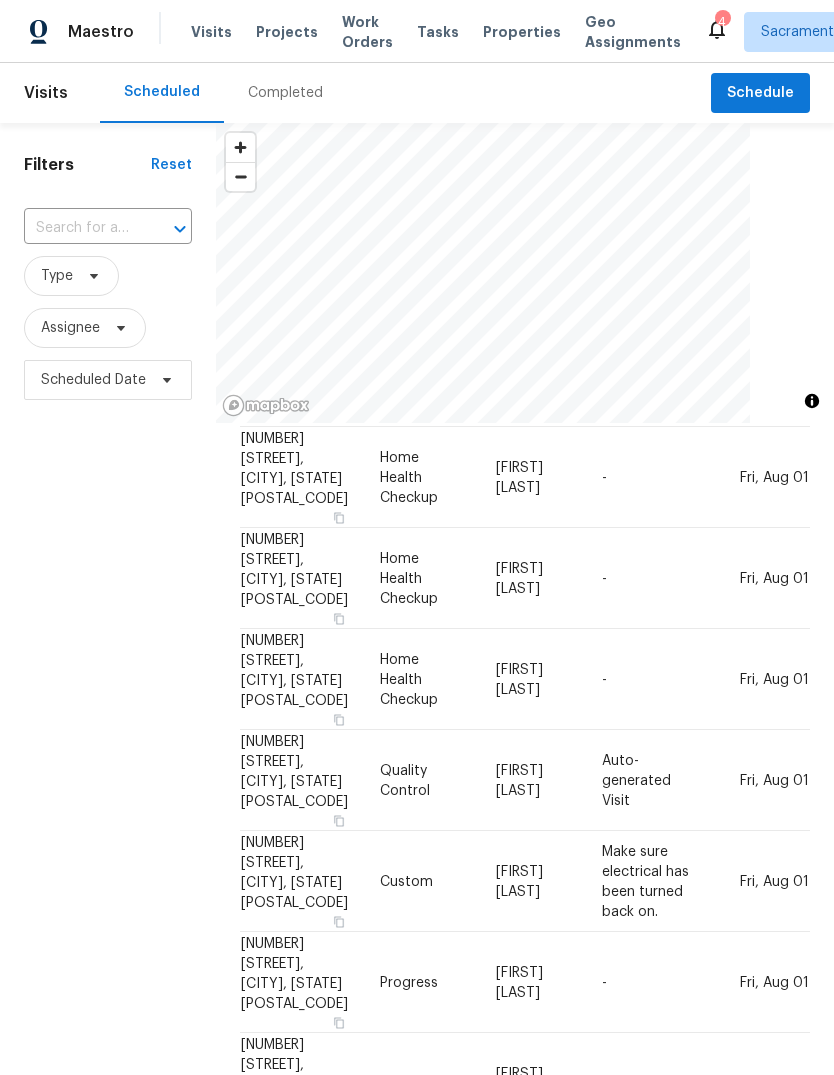 scroll, scrollTop: 1060, scrollLeft: 0, axis: vertical 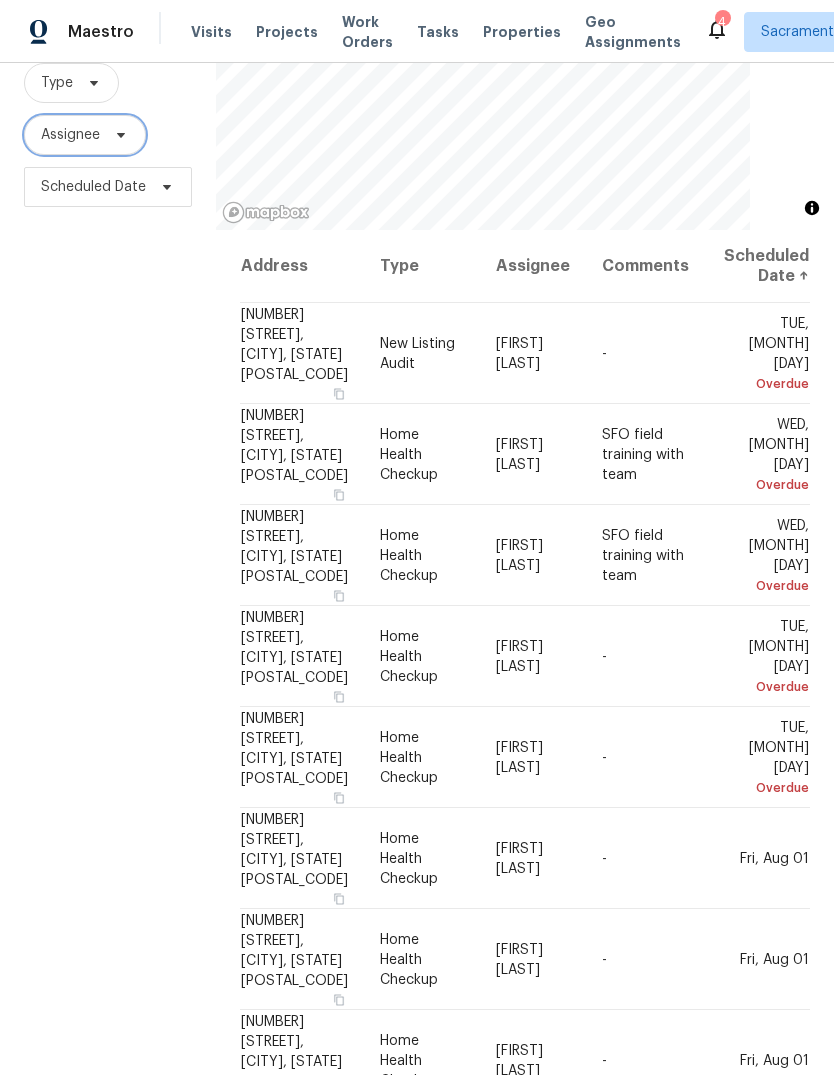 click 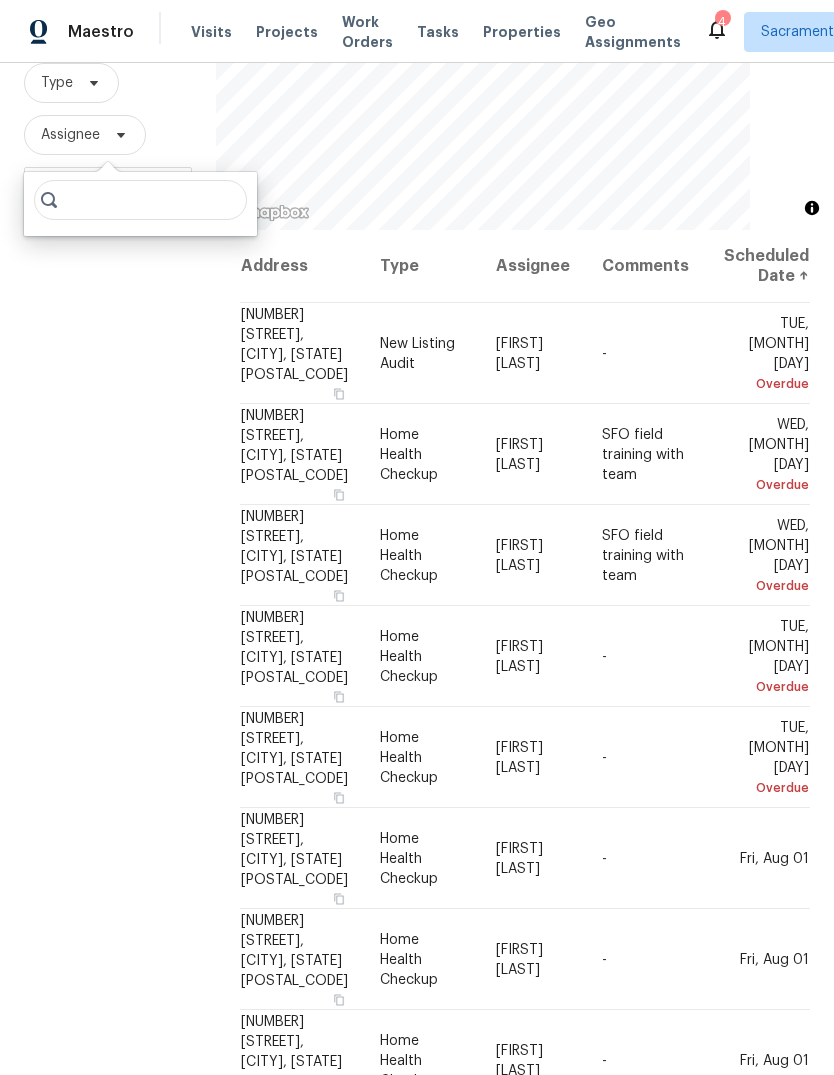 click on "Type" at bounding box center [108, 83] 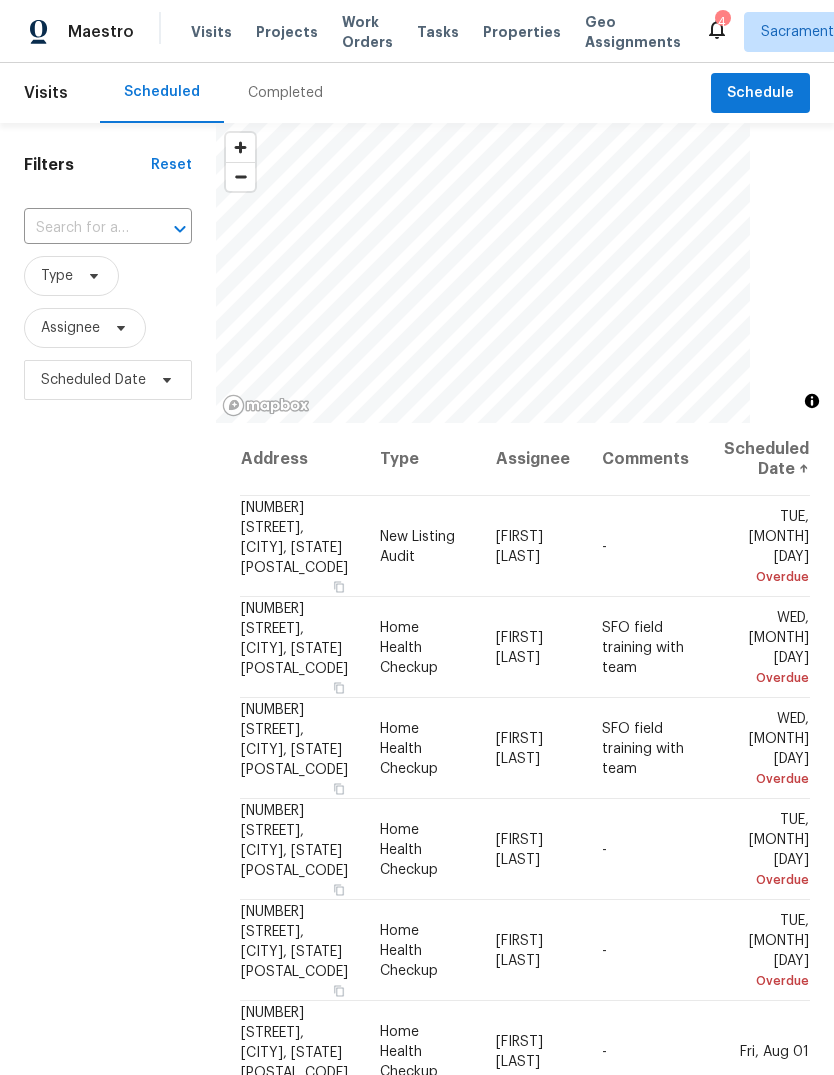 scroll, scrollTop: 0, scrollLeft: 0, axis: both 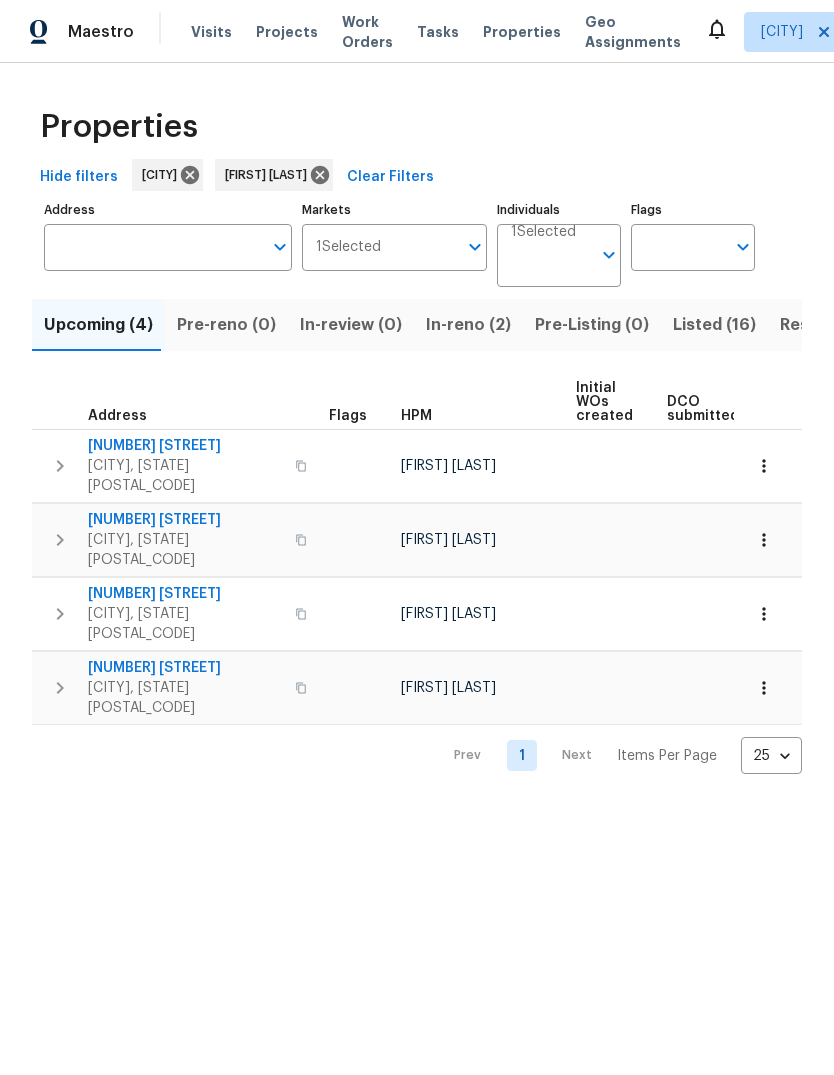 click 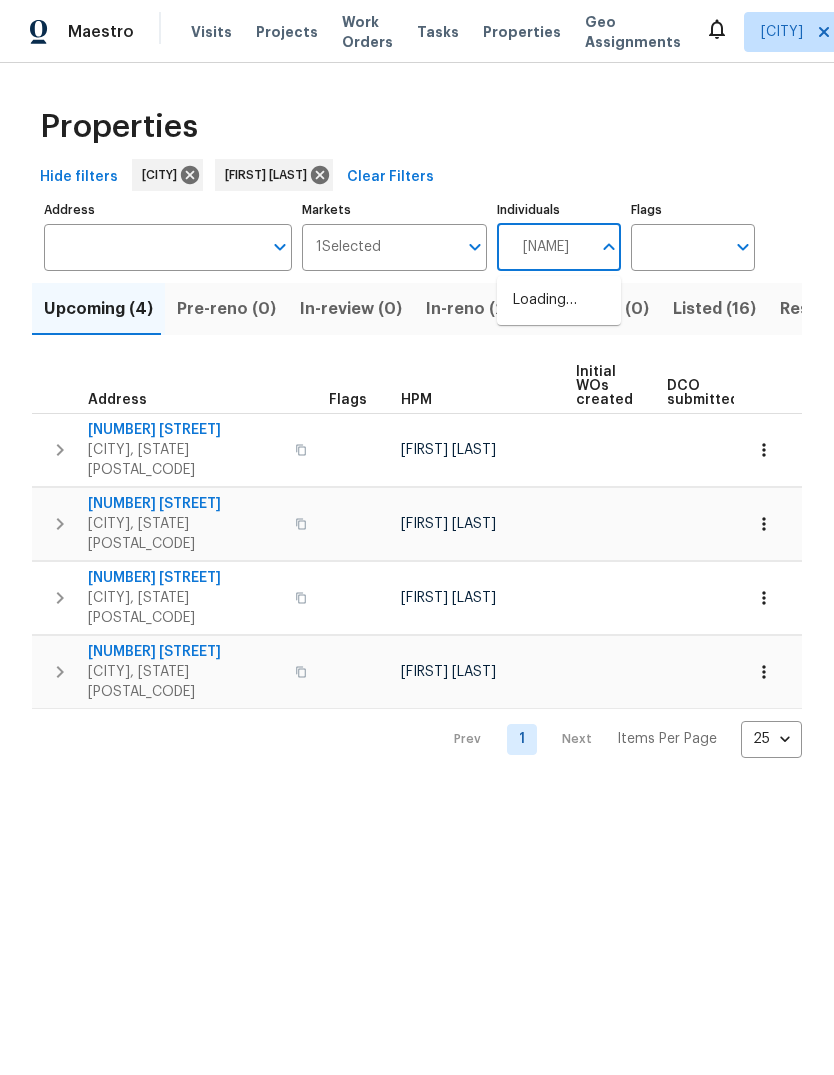 type on "[FIRST]" 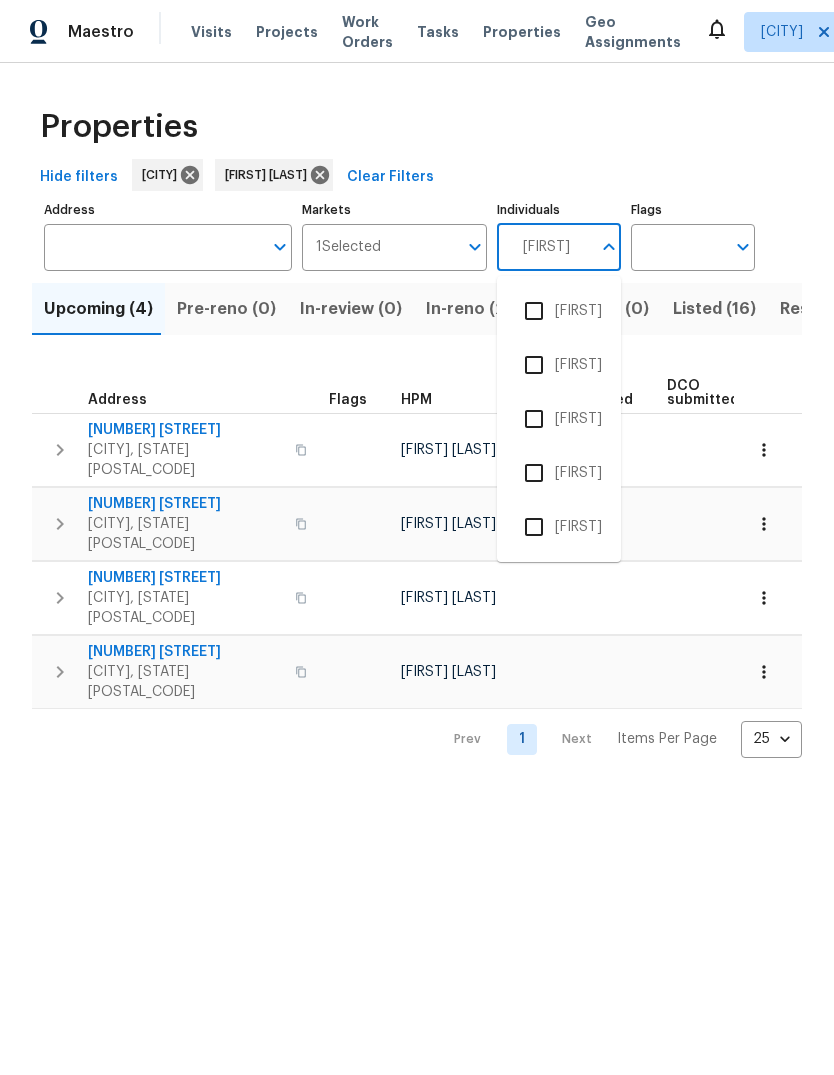 click at bounding box center (534, 365) 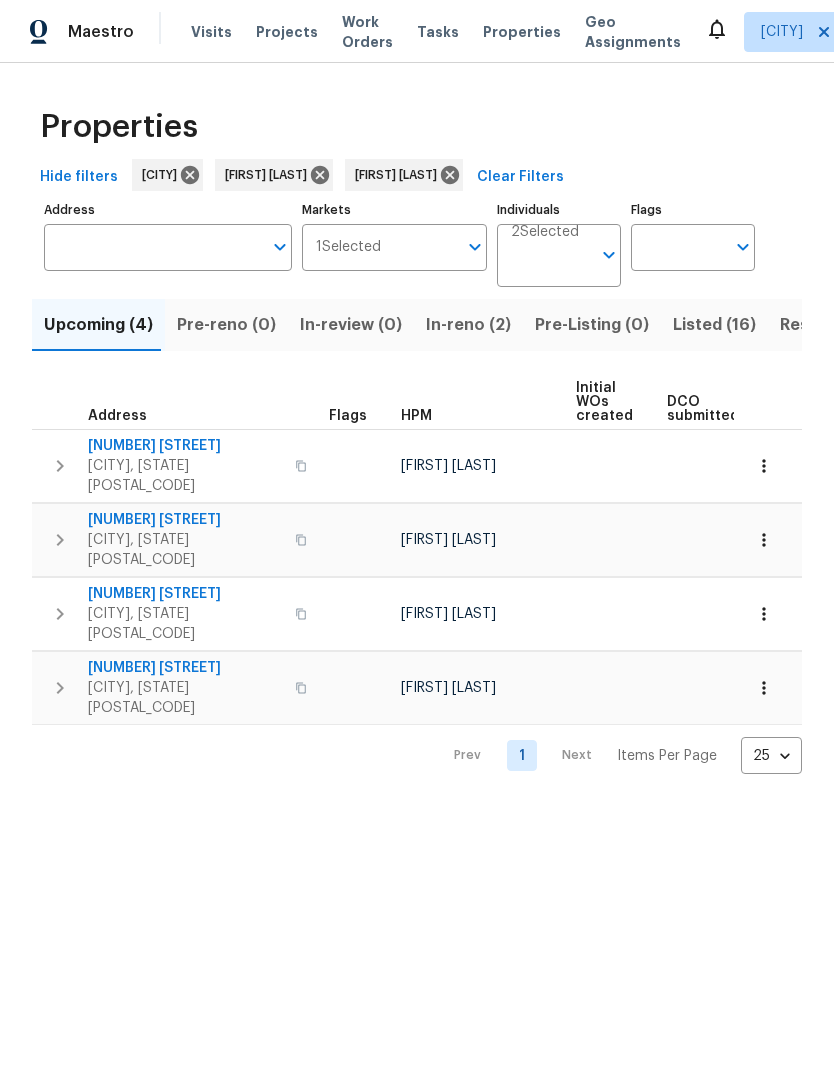 click on "Listed (16)" at bounding box center [714, 325] 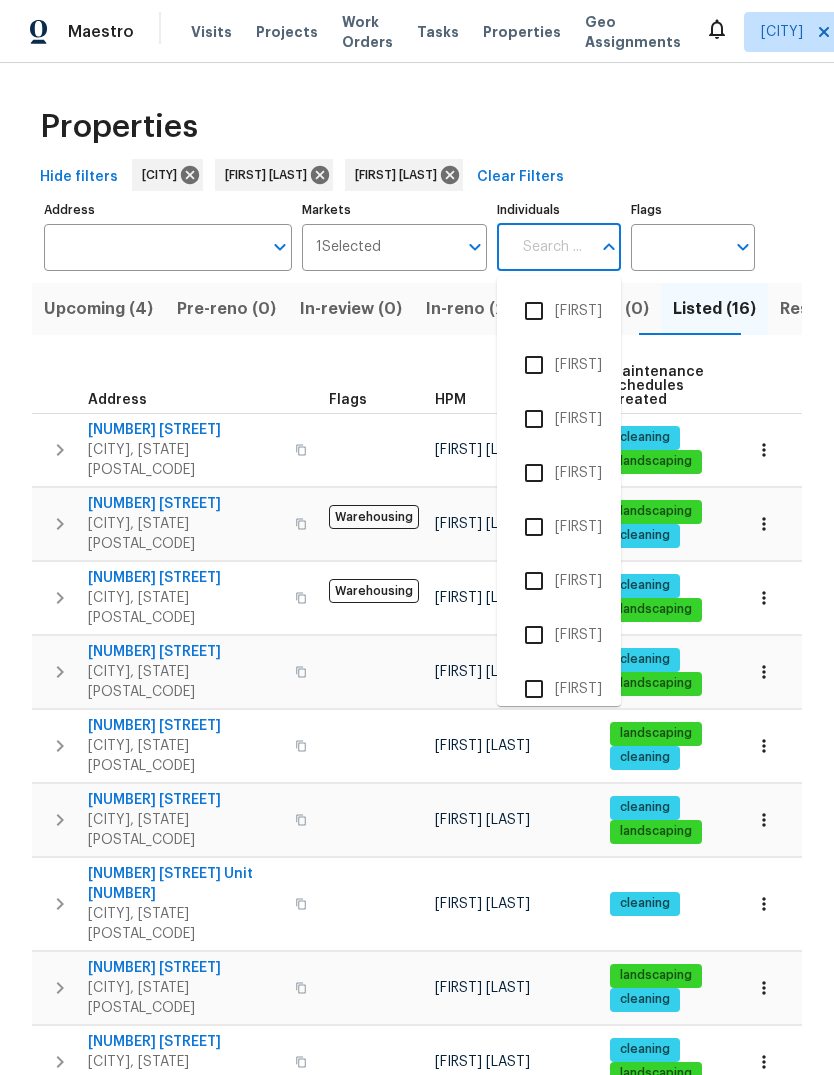 click on "Properties" at bounding box center (417, 127) 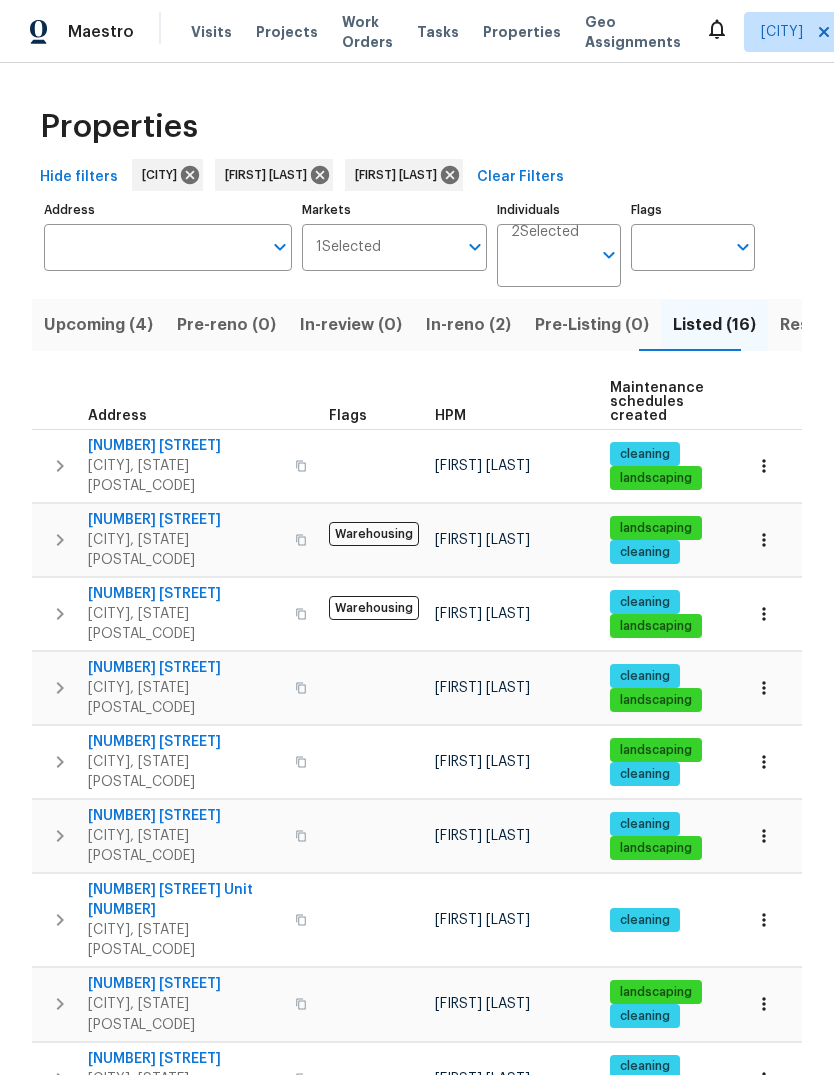 click on "Individuals" at bounding box center [551, 263] 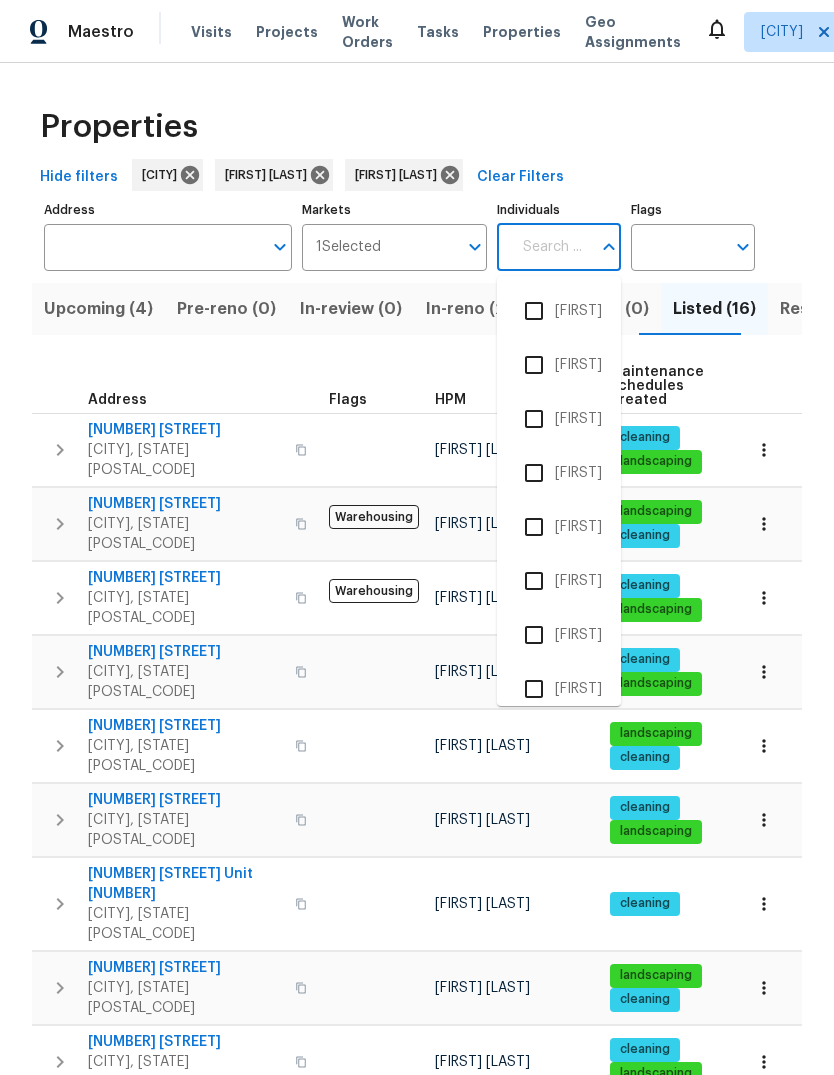 click 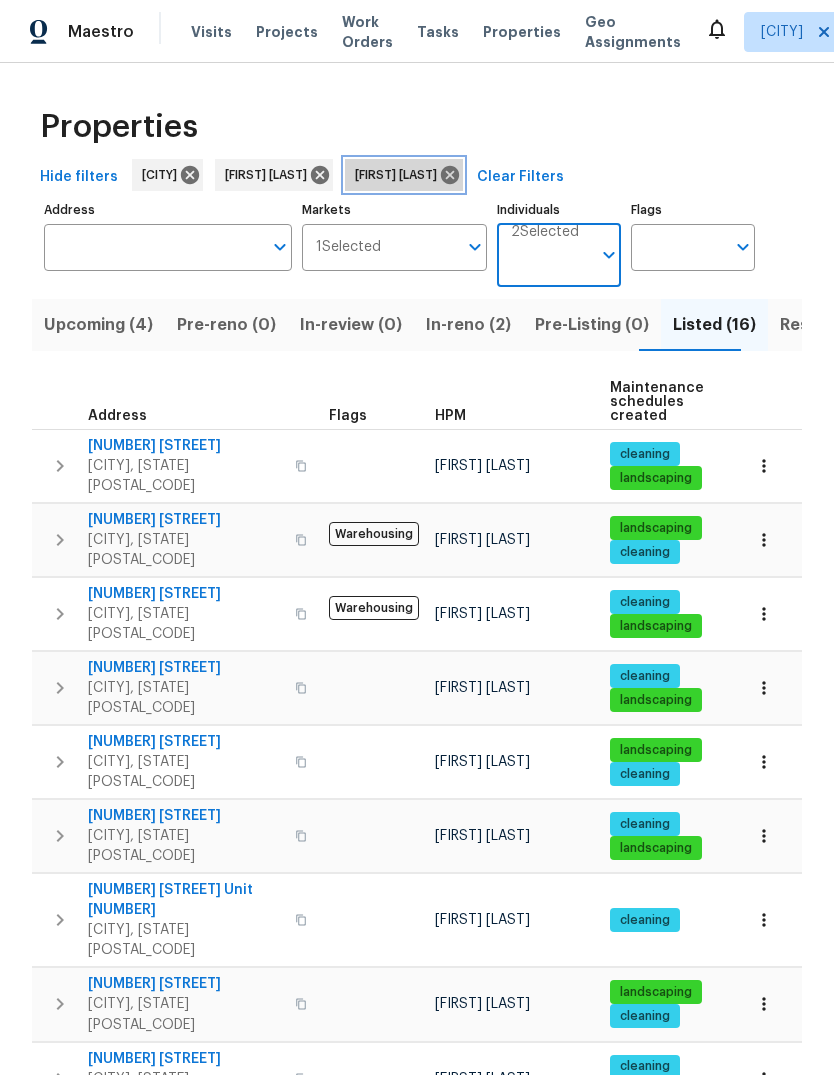 click 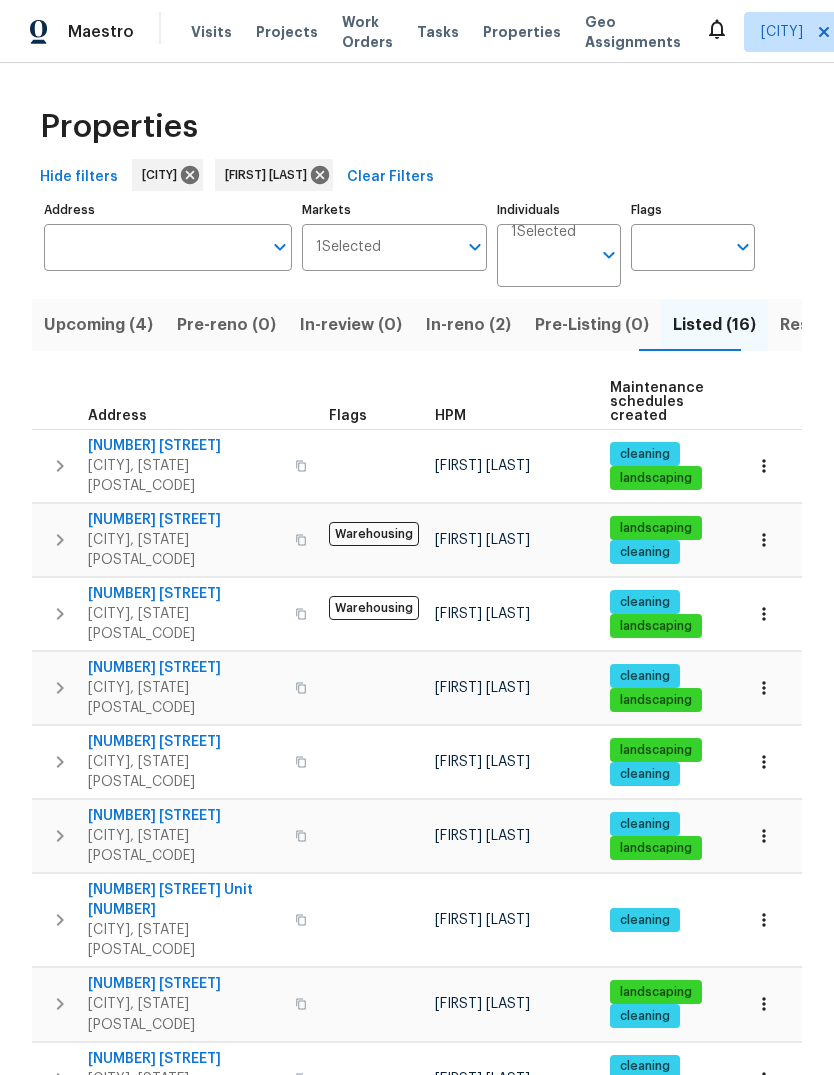 click on "Individuals" at bounding box center (551, 263) 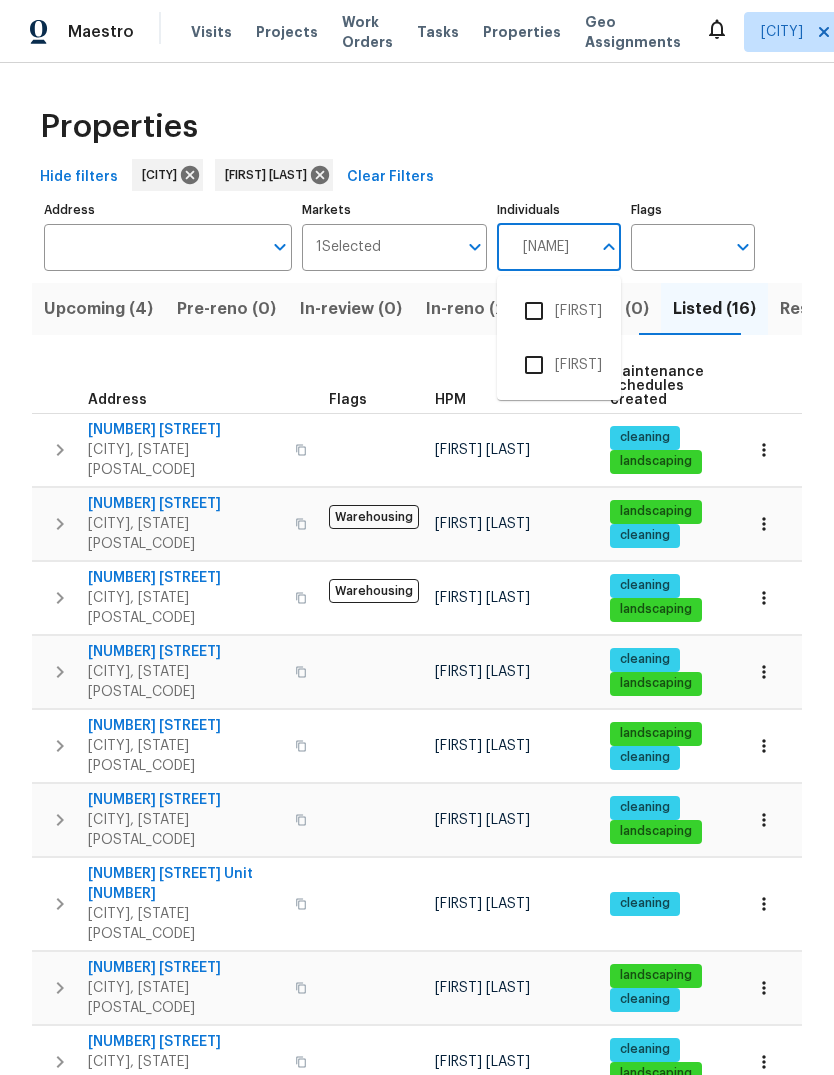 type on "marcos" 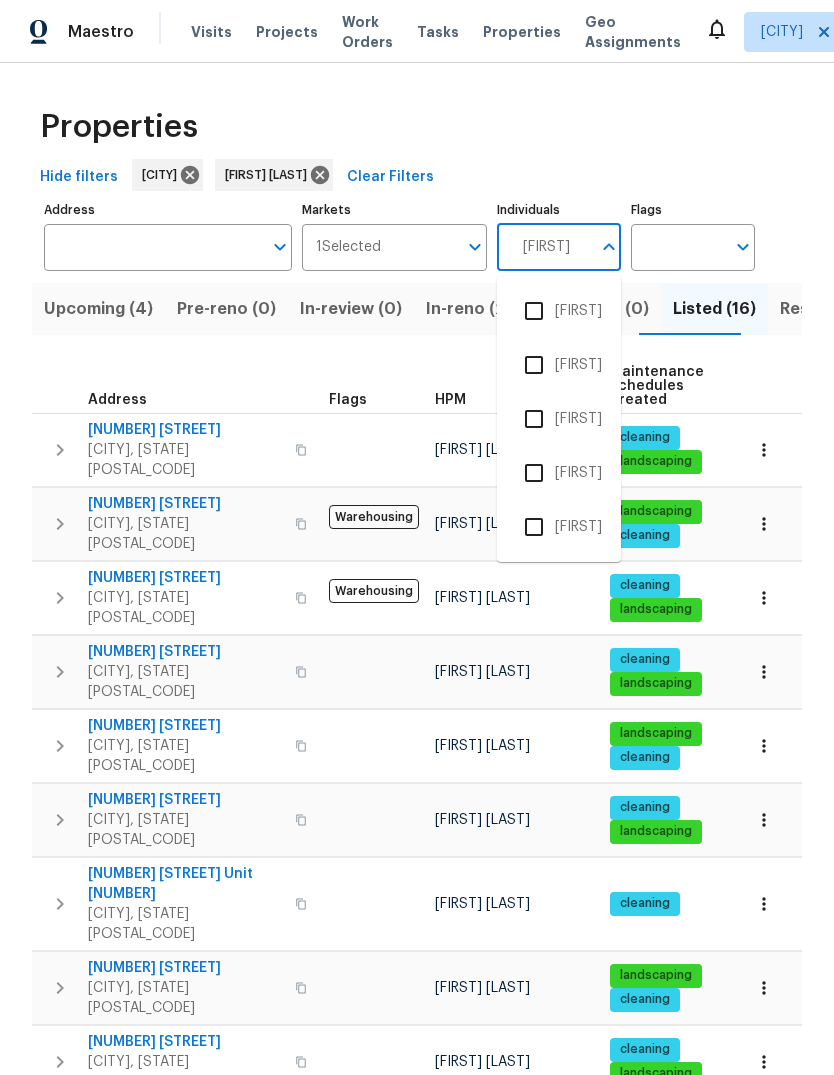click at bounding box center [534, 365] 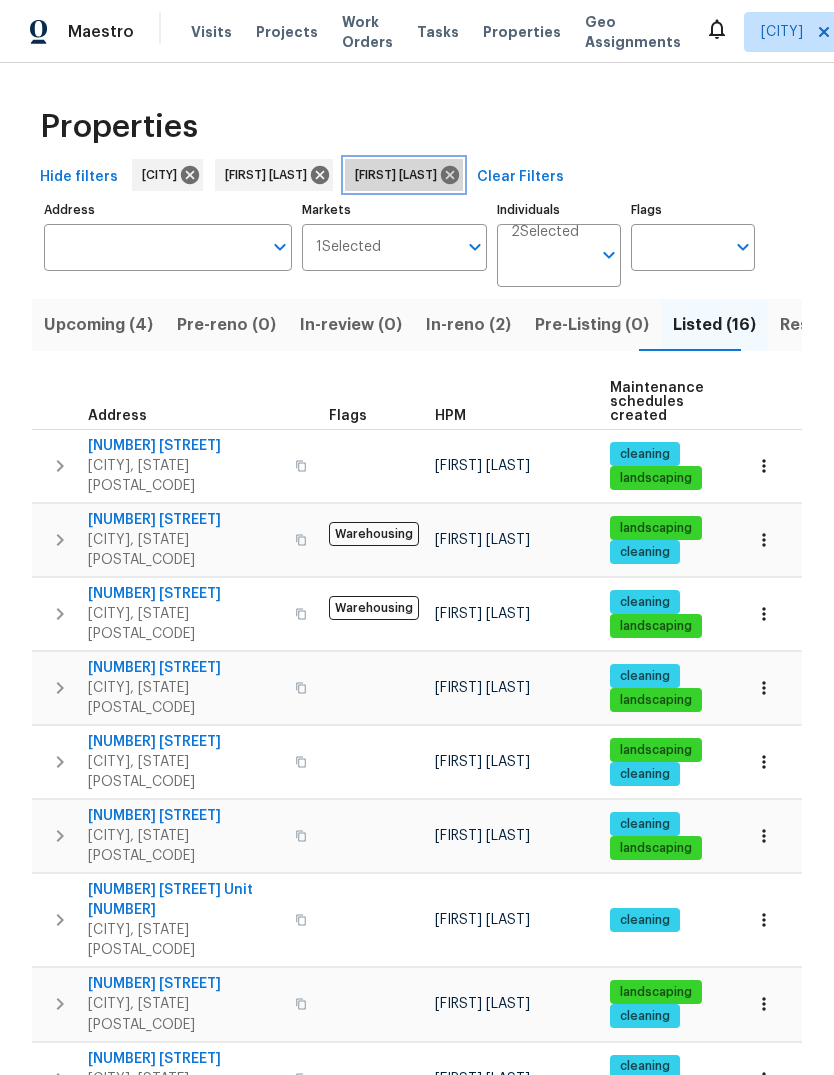 click 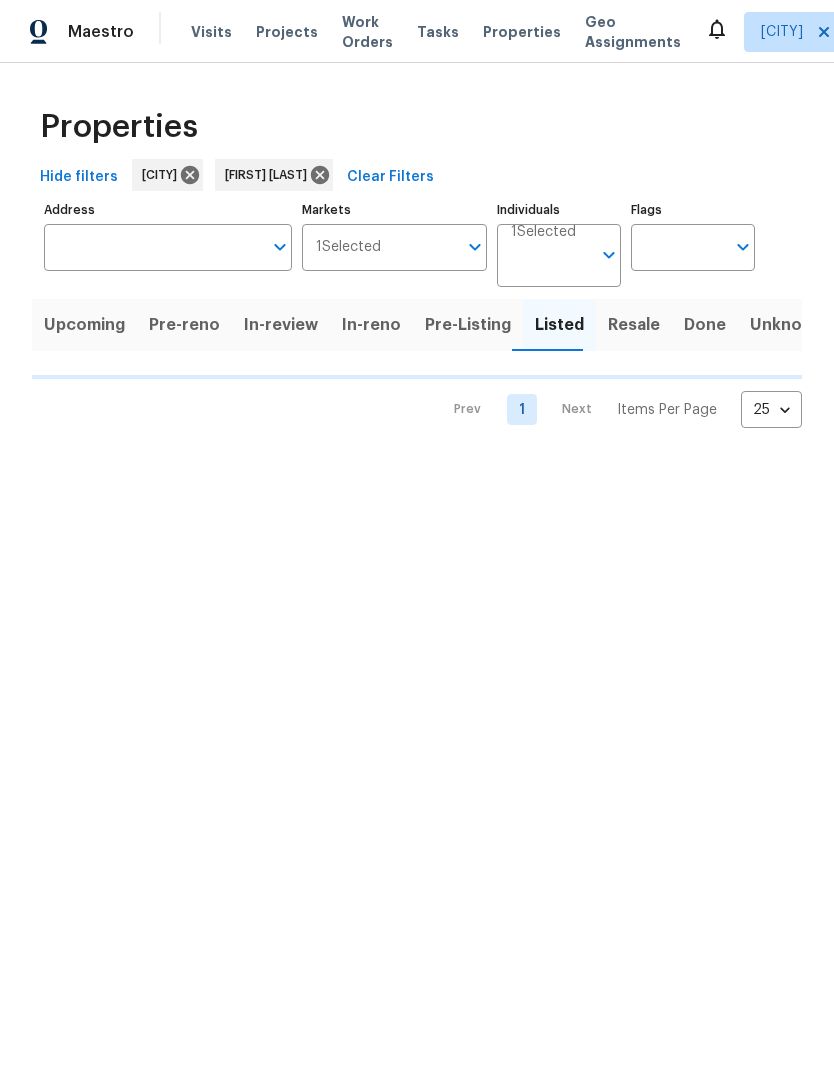 click 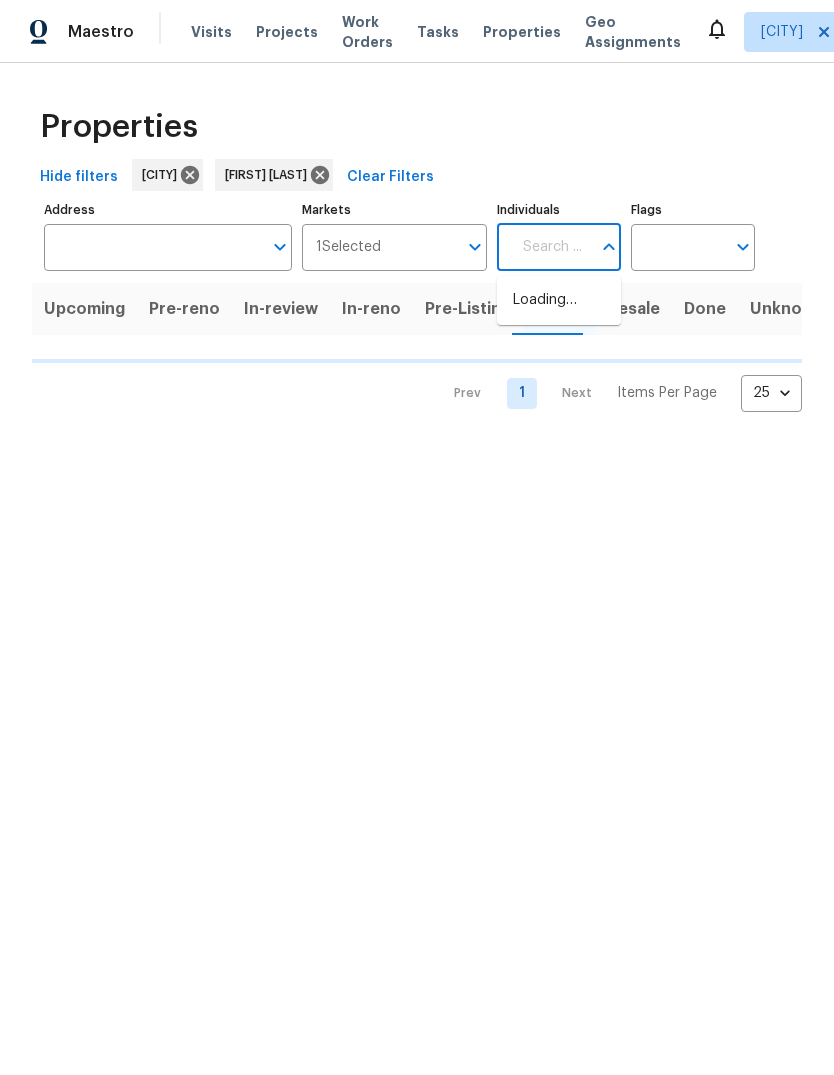 click on "Individuals" at bounding box center [551, 247] 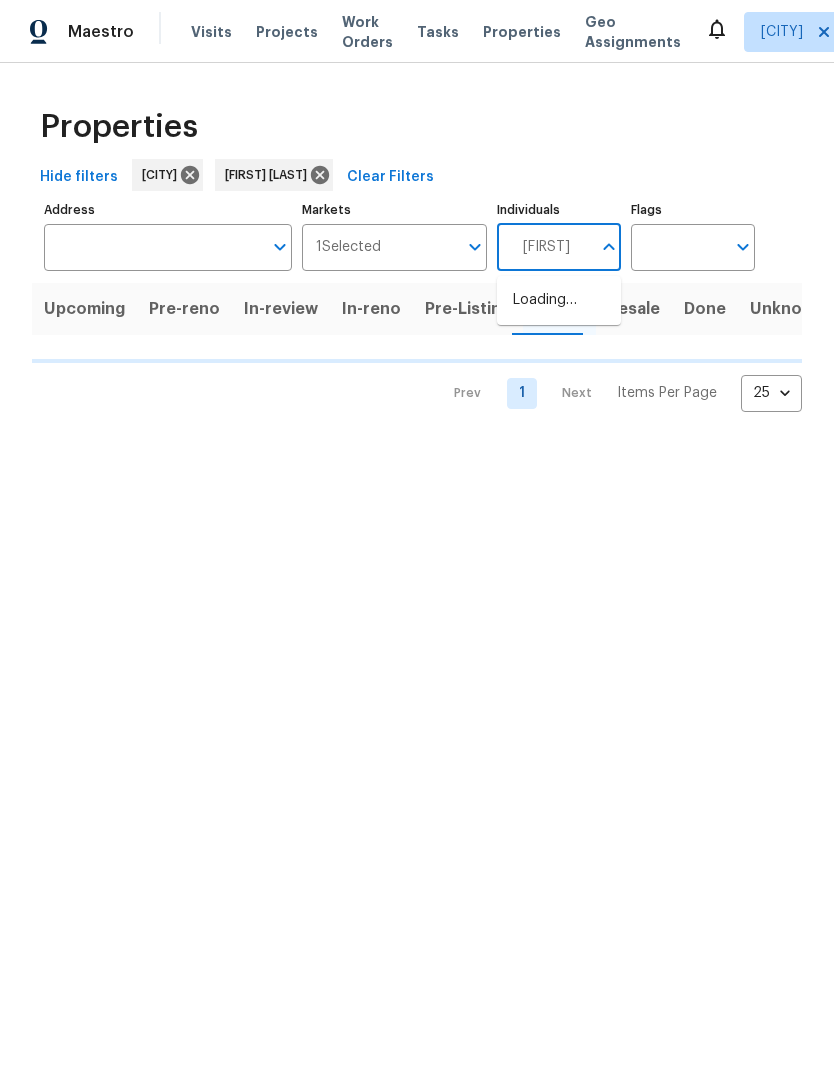 type on "Marcos r" 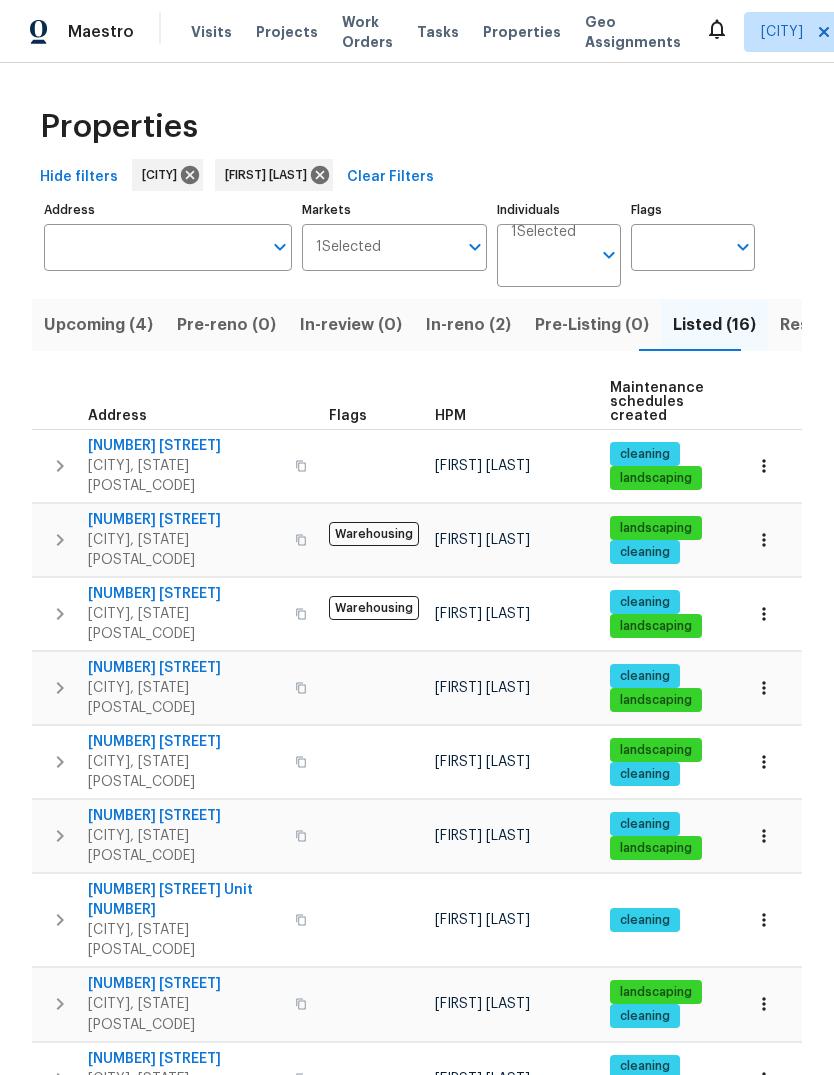 scroll, scrollTop: 0, scrollLeft: 0, axis: both 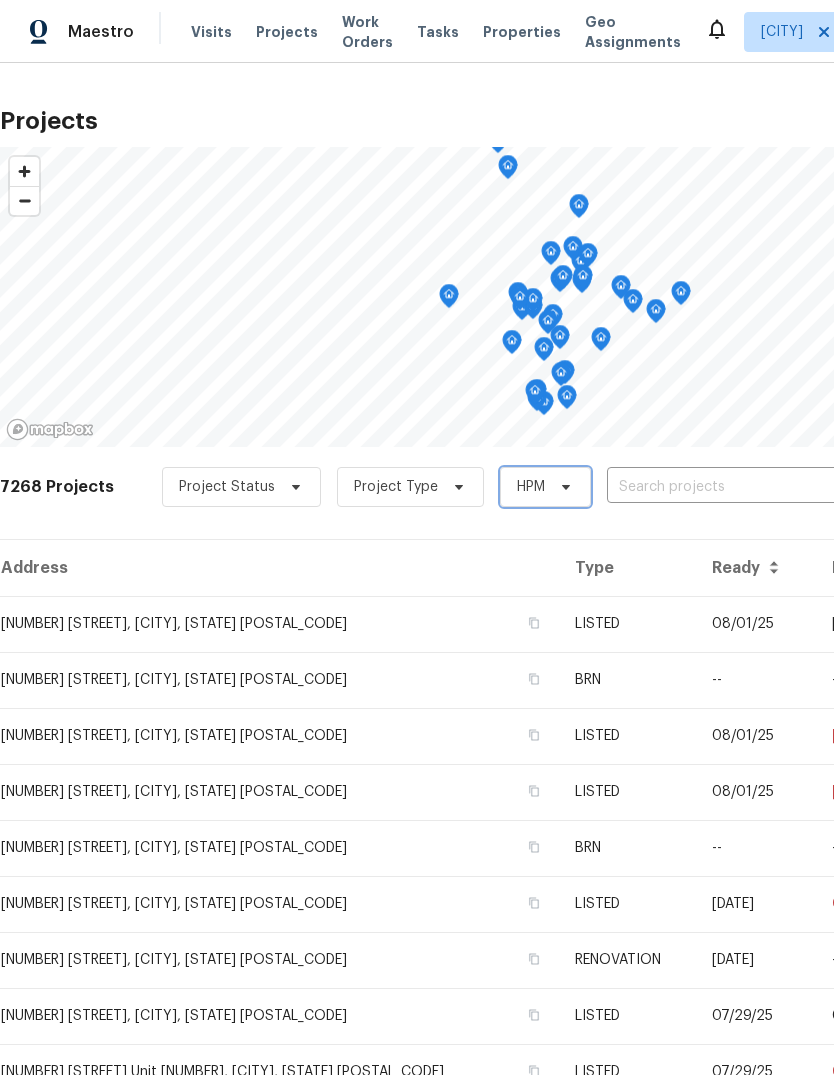 click on "HPM" at bounding box center [531, 487] 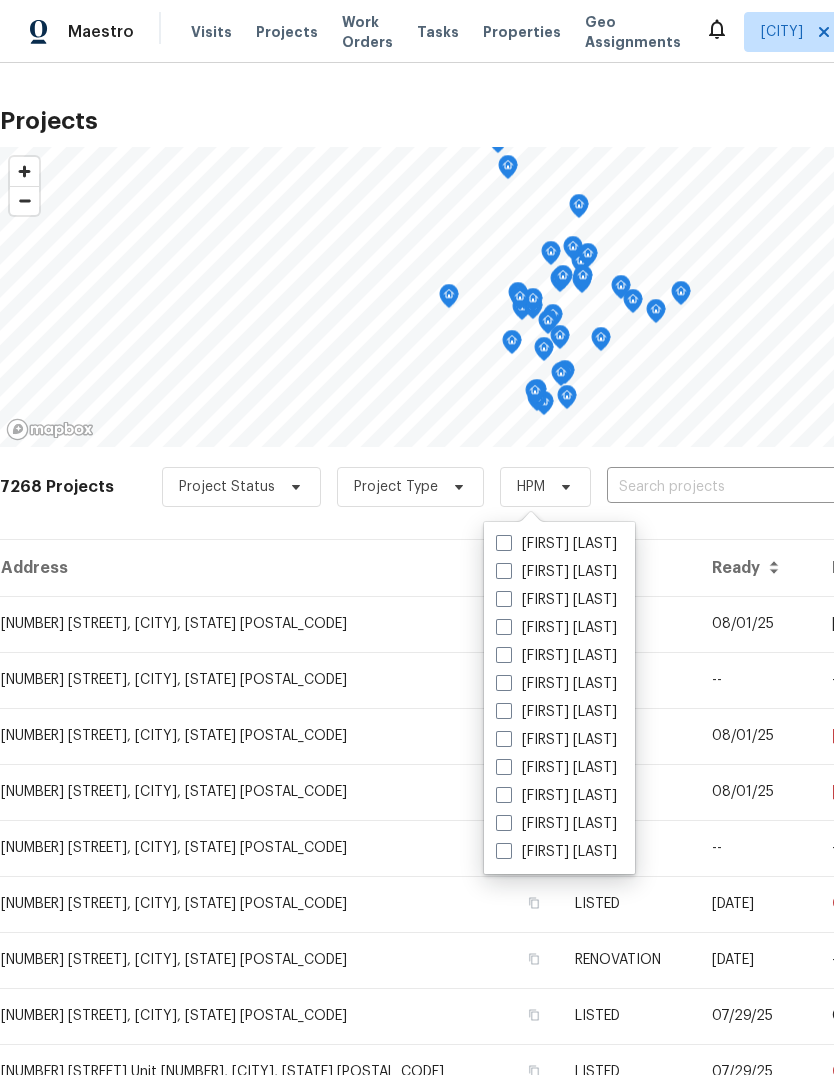 scroll, scrollTop: 75, scrollLeft: 0, axis: vertical 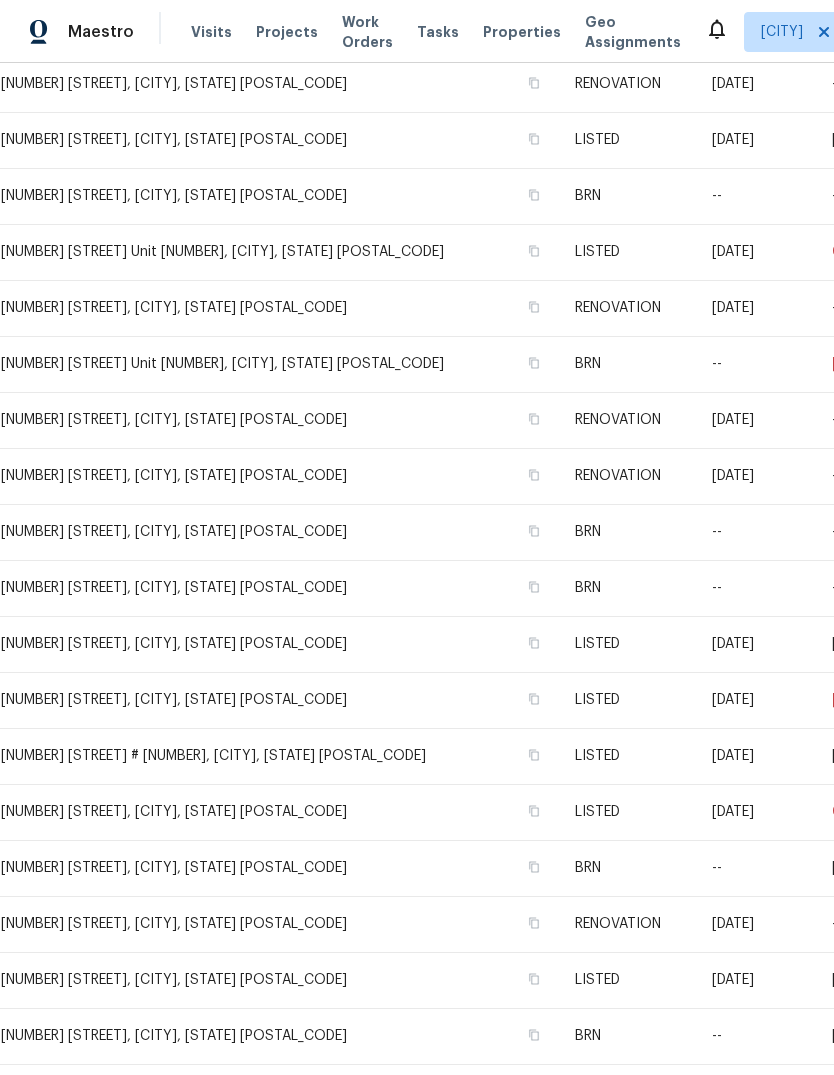 click on "4033 Kalamata Way, Rancho Cordova, CA 95742" at bounding box center (279, 980) 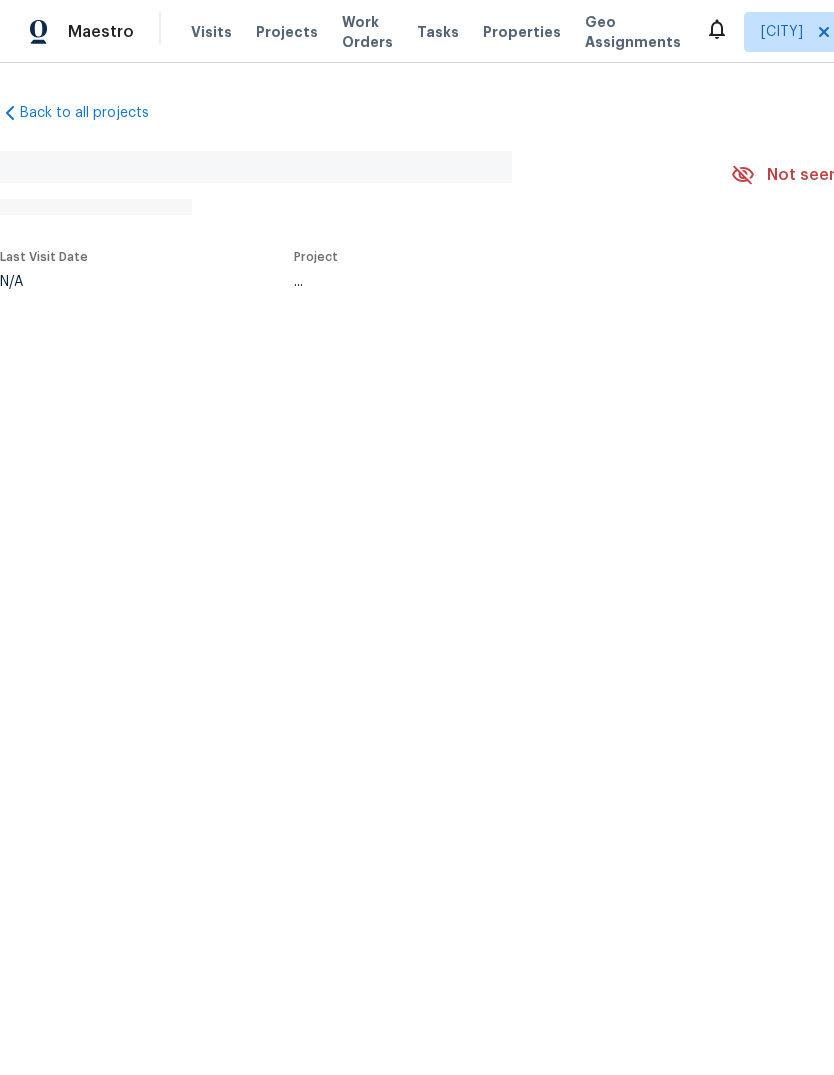 scroll, scrollTop: 0, scrollLeft: 0, axis: both 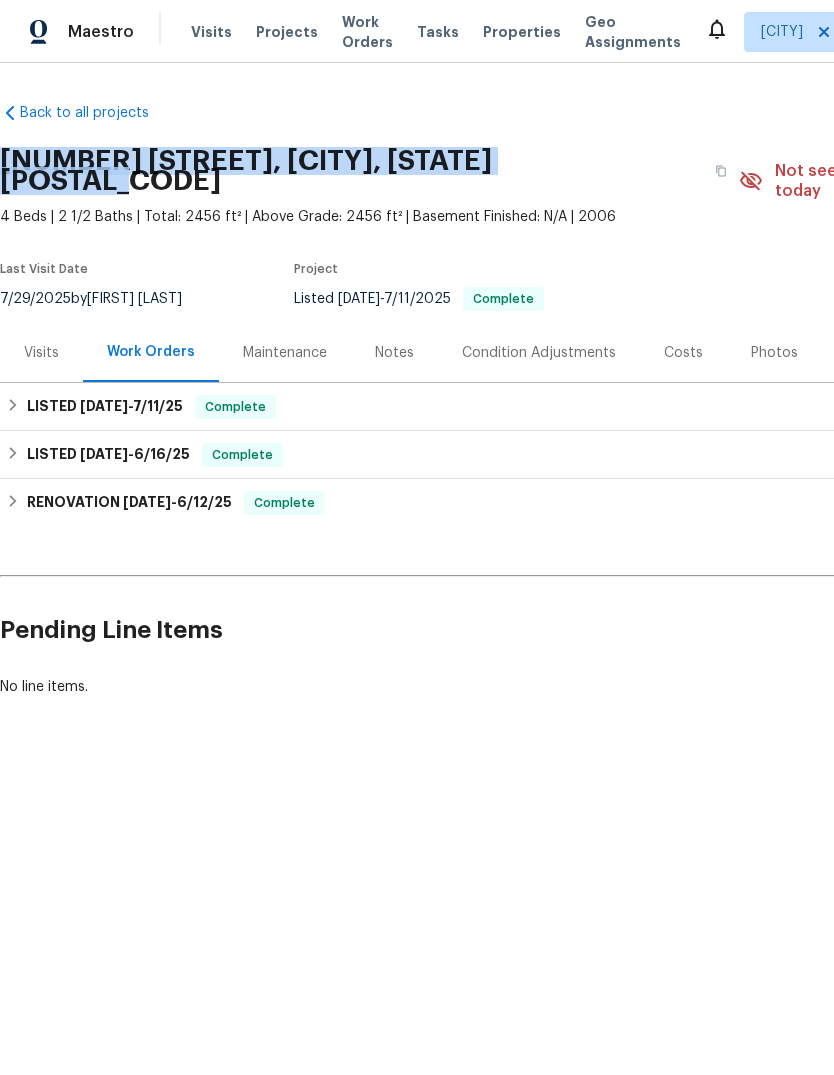 copy on "4033 Kalamata Way, Rancho Cordova, CA 95742" 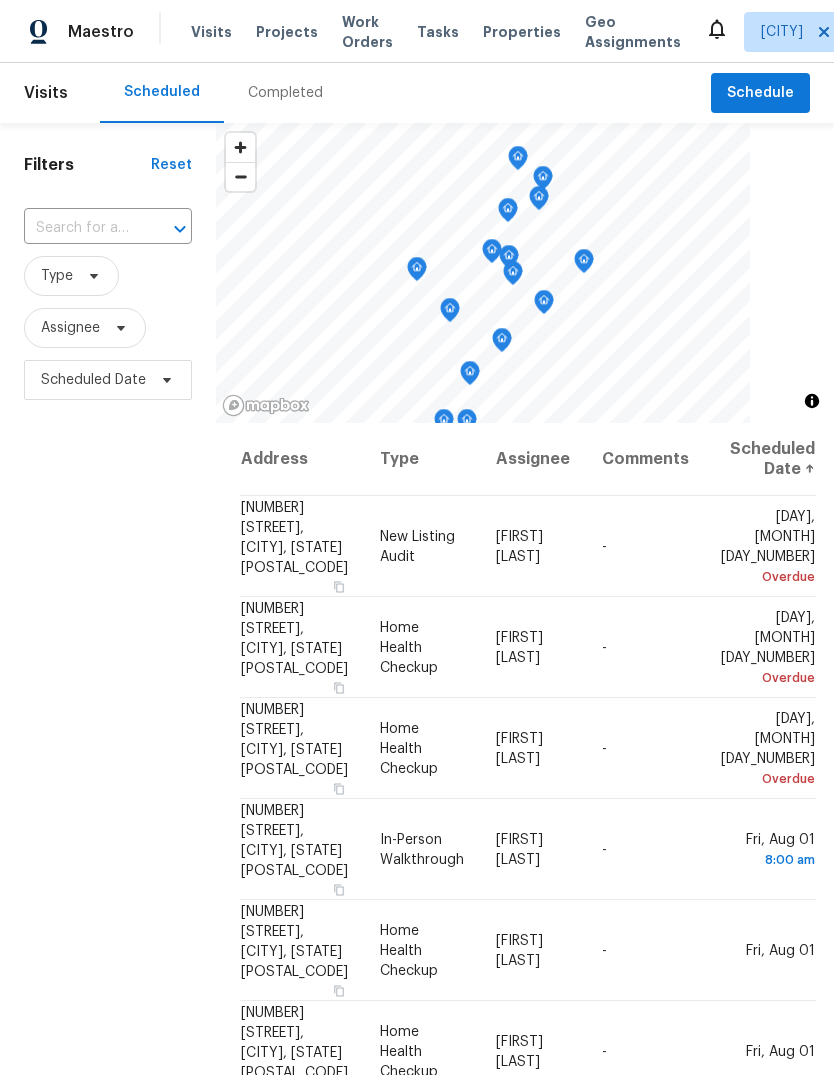 click at bounding box center [80, 228] 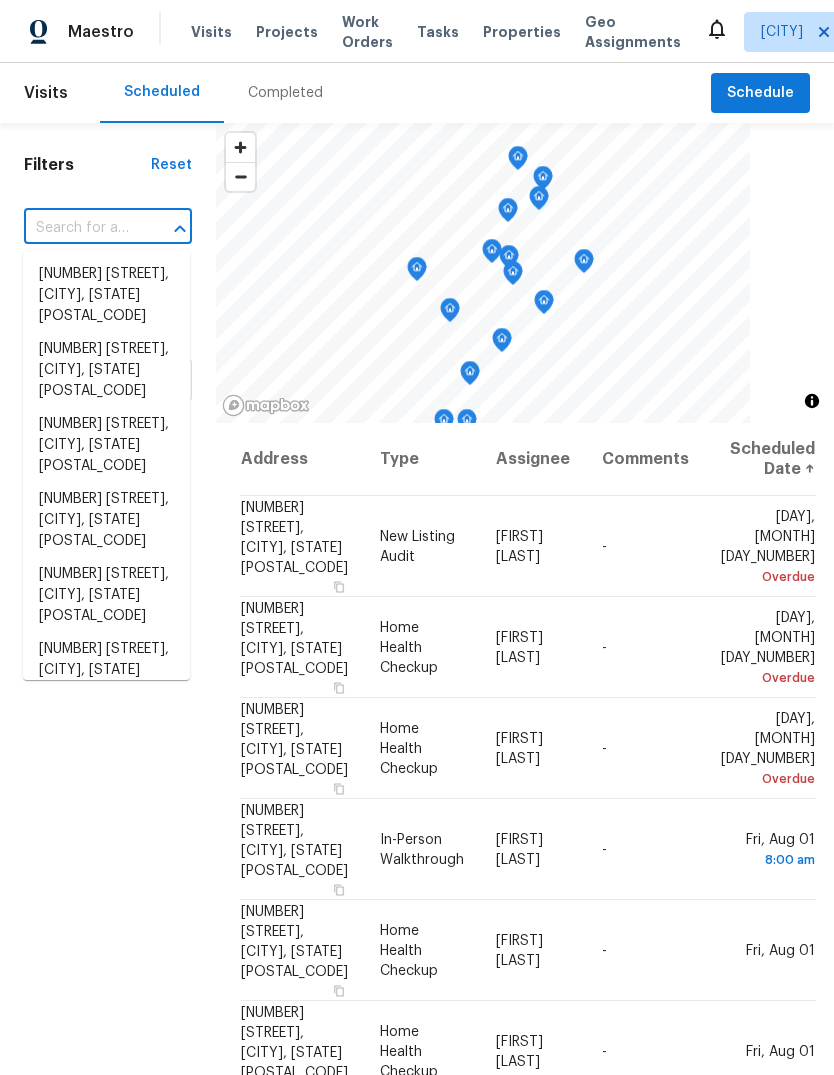 click at bounding box center [80, 228] 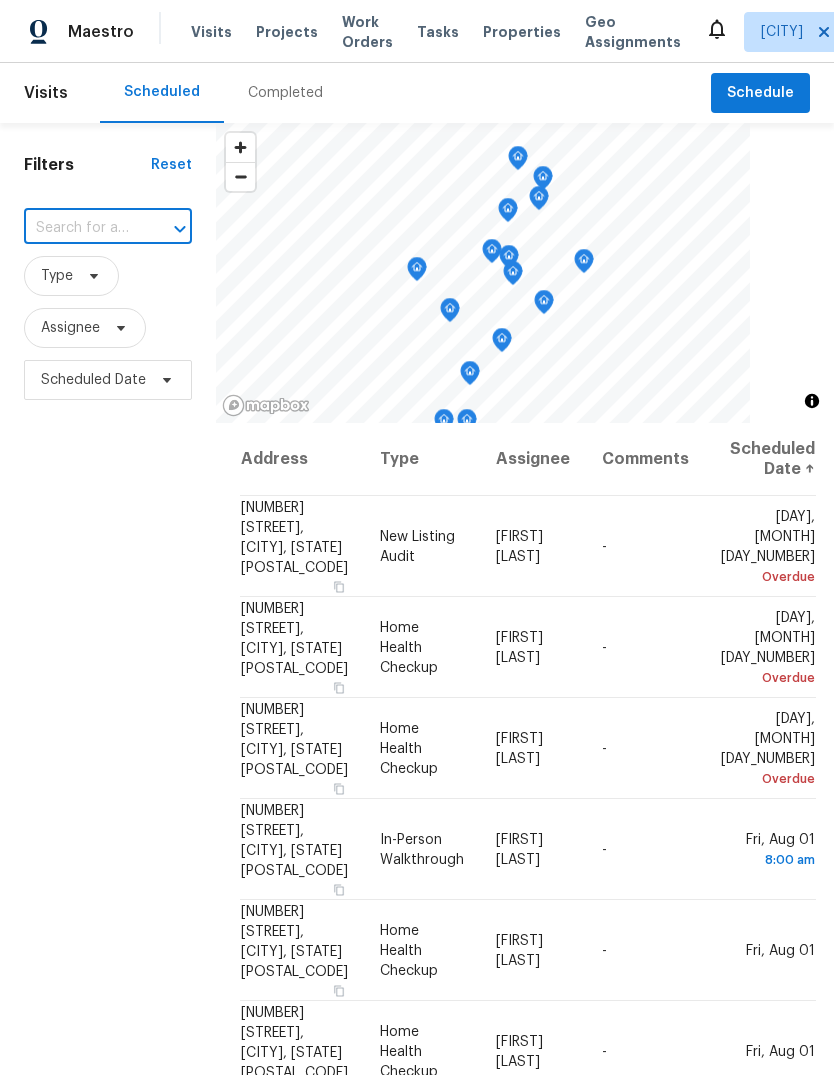 paste on "4033 Kalamata Way, Rancho Cordova, CA 95742" 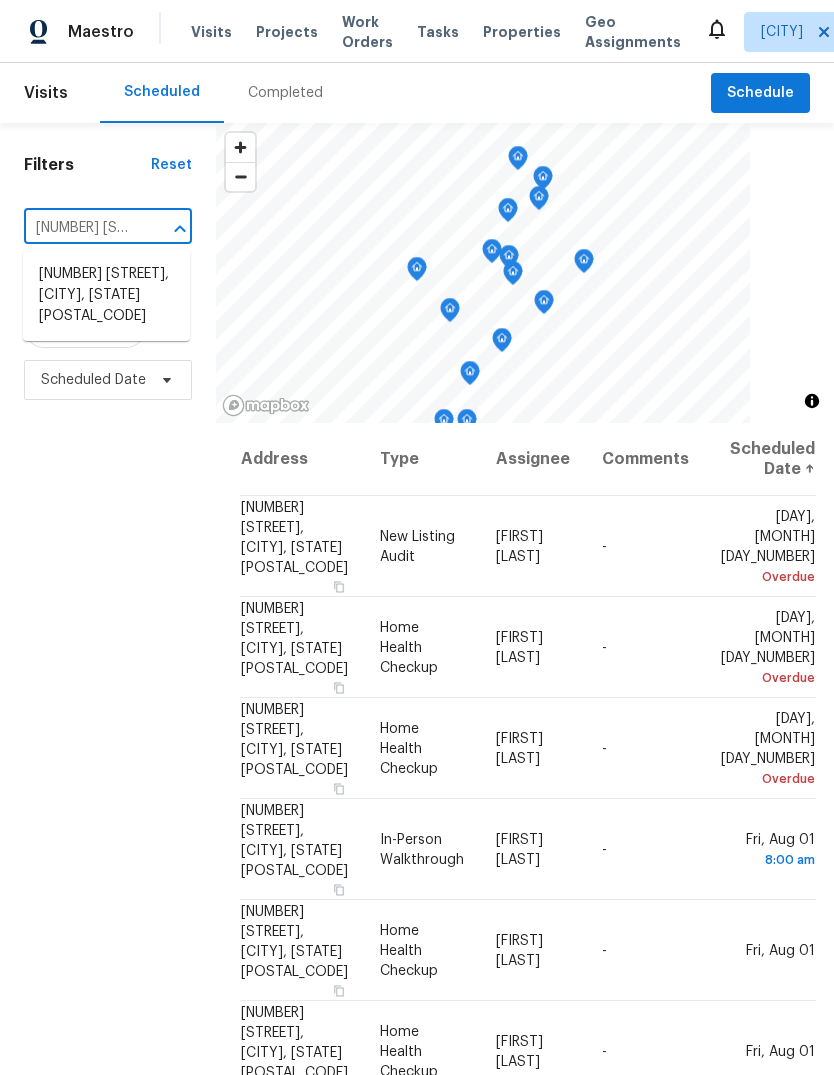 click on "4033 Kalamata Way, Rancho Cordova, CA 95742" at bounding box center [106, 295] 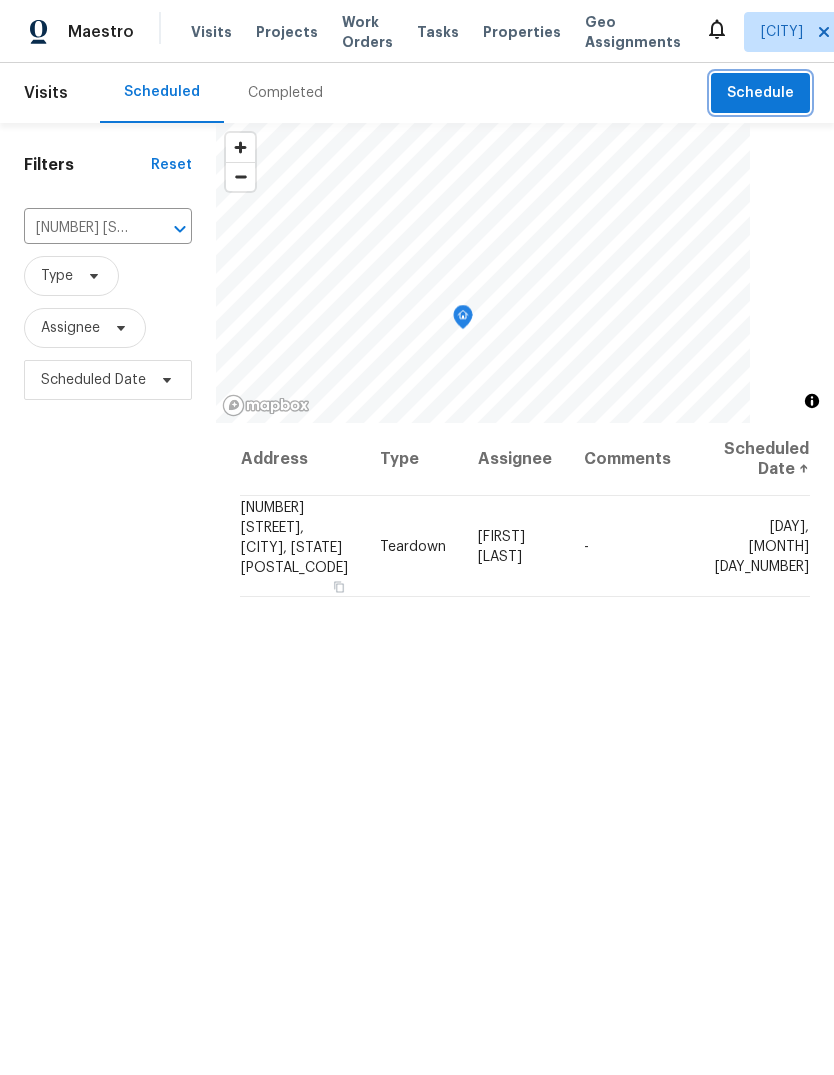 click on "Schedule" at bounding box center [760, 93] 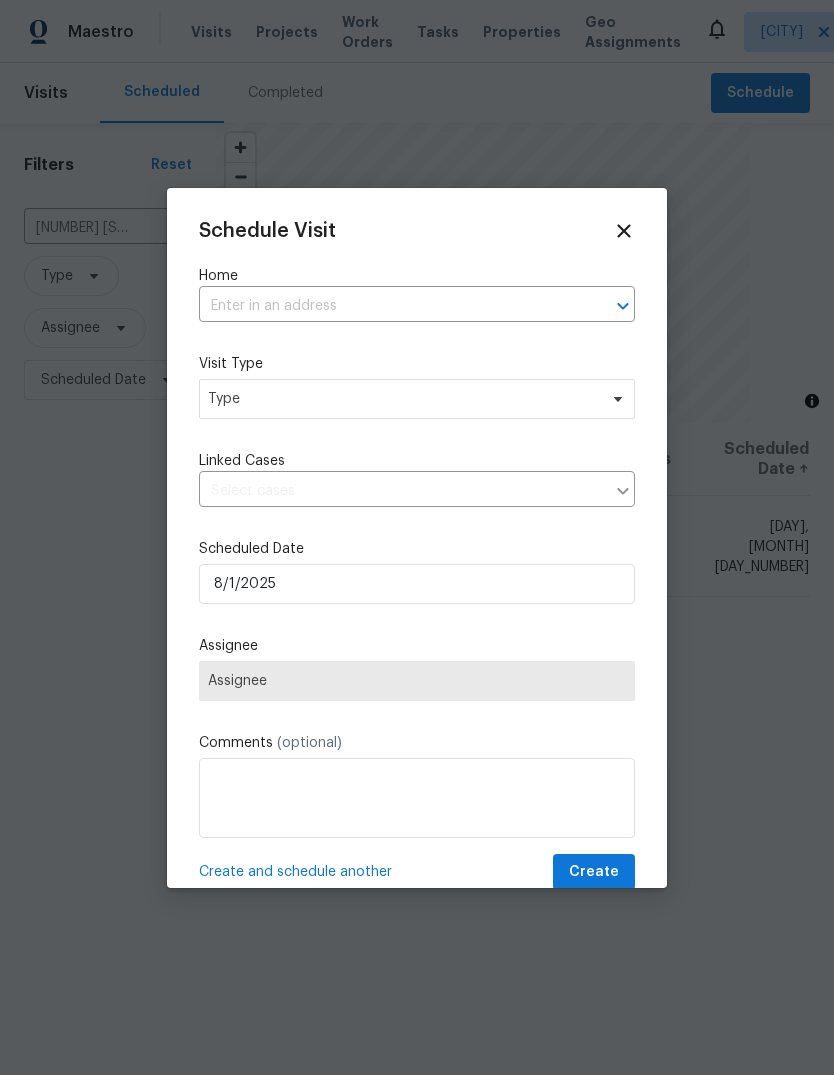 click at bounding box center (389, 306) 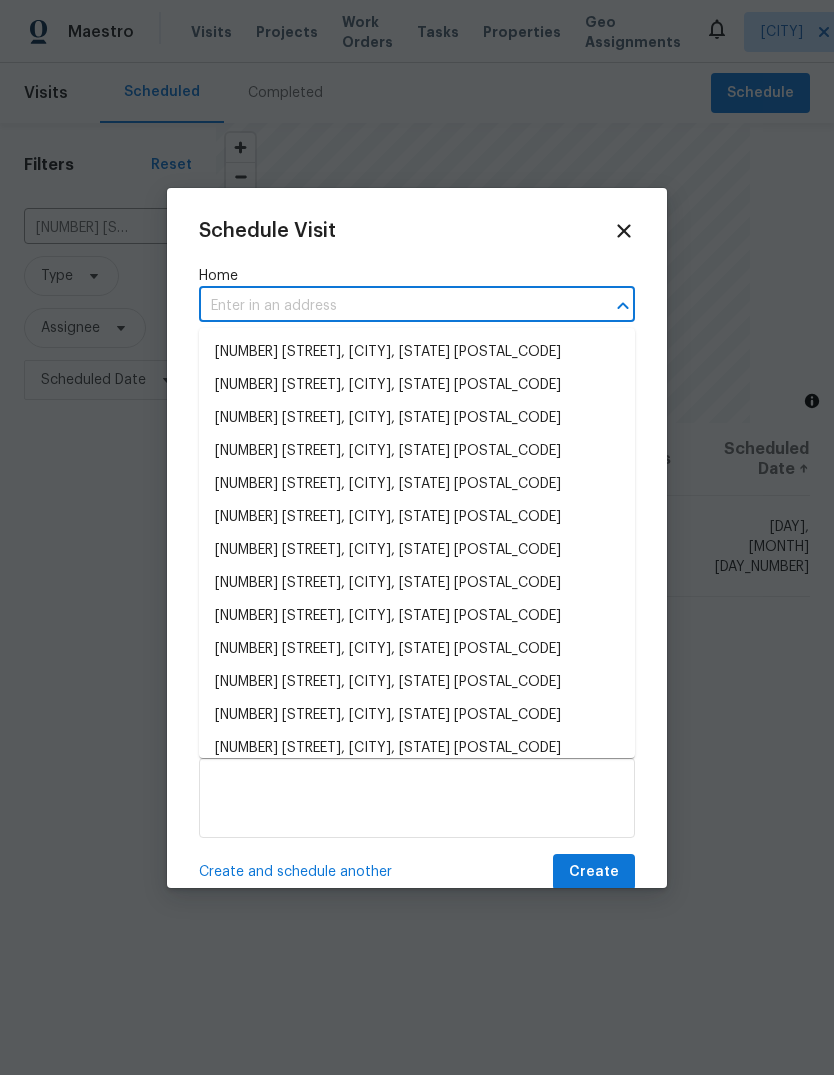 click at bounding box center [389, 306] 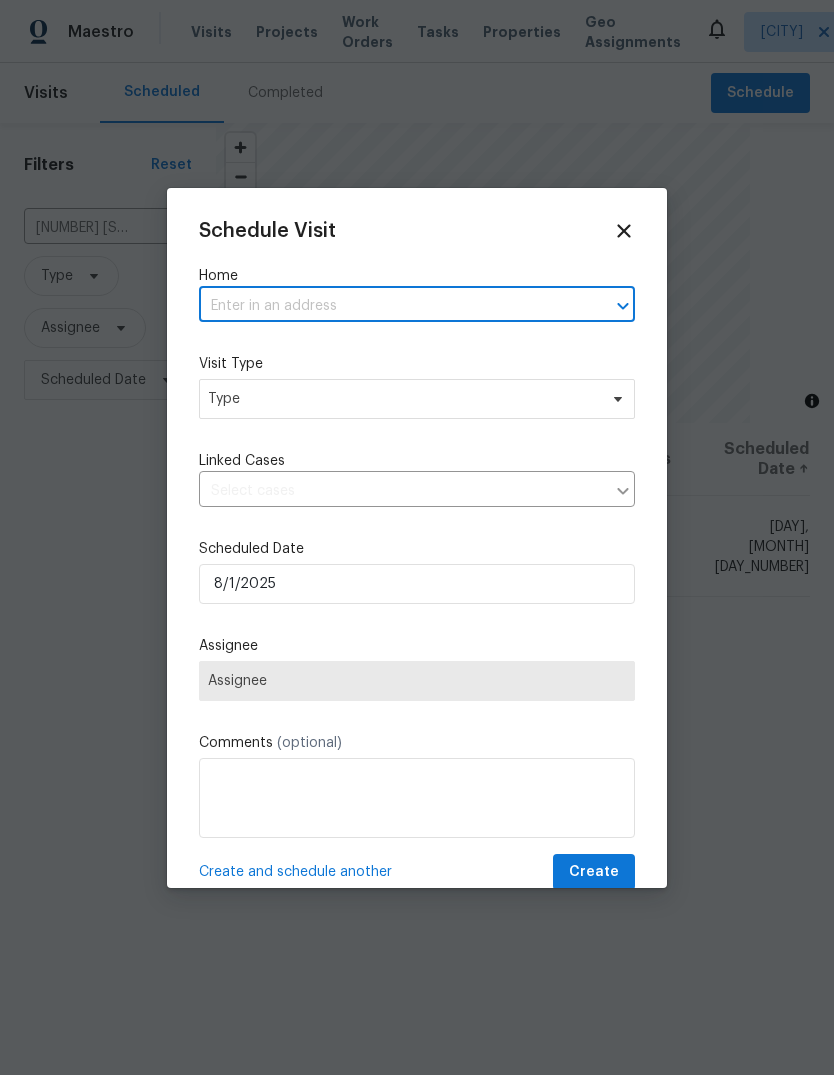 paste on "4033 Kalamata Way, Rancho Cordova, CA 95742" 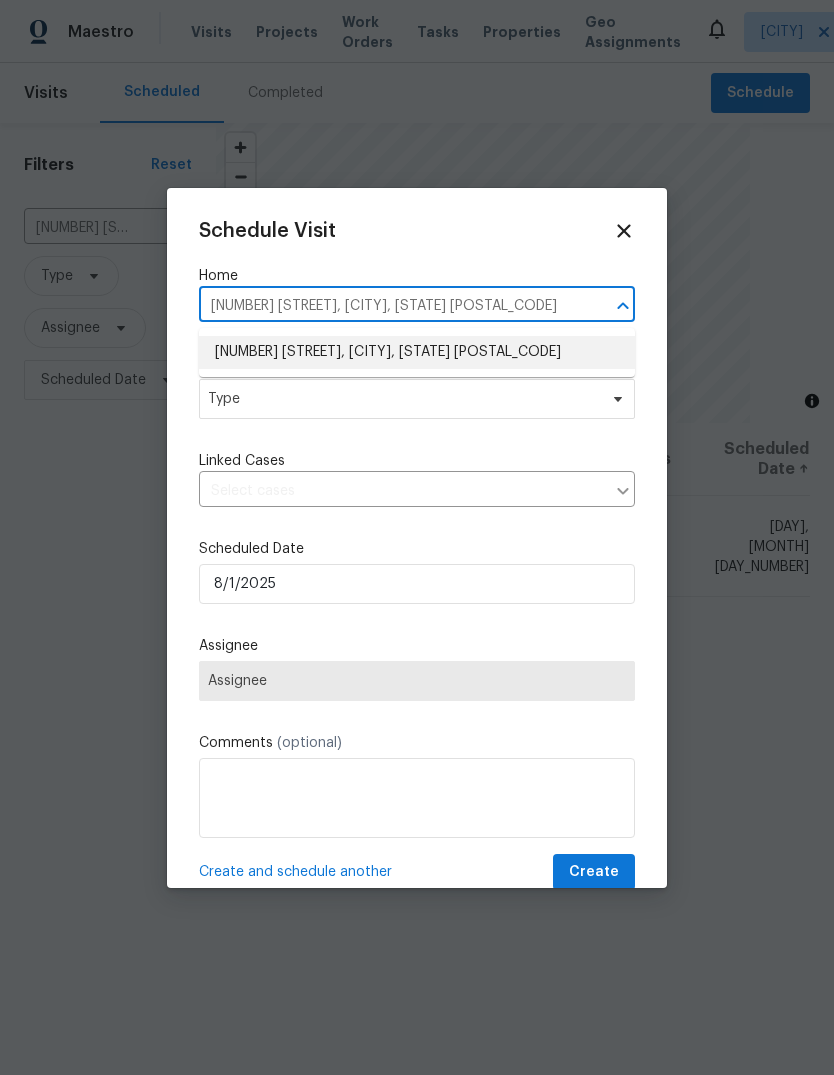 click on "4033 Kalamata Way, Rancho Cordova, CA 95742" at bounding box center [417, 352] 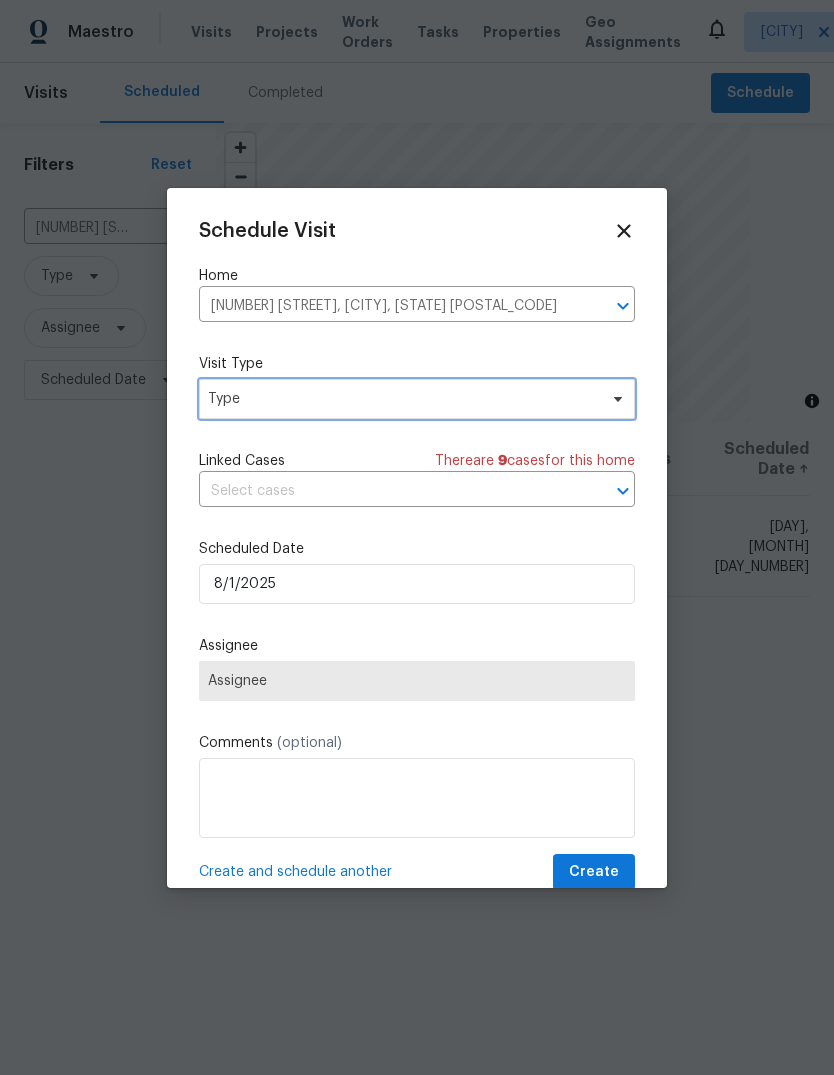 click on "Type" at bounding box center (402, 399) 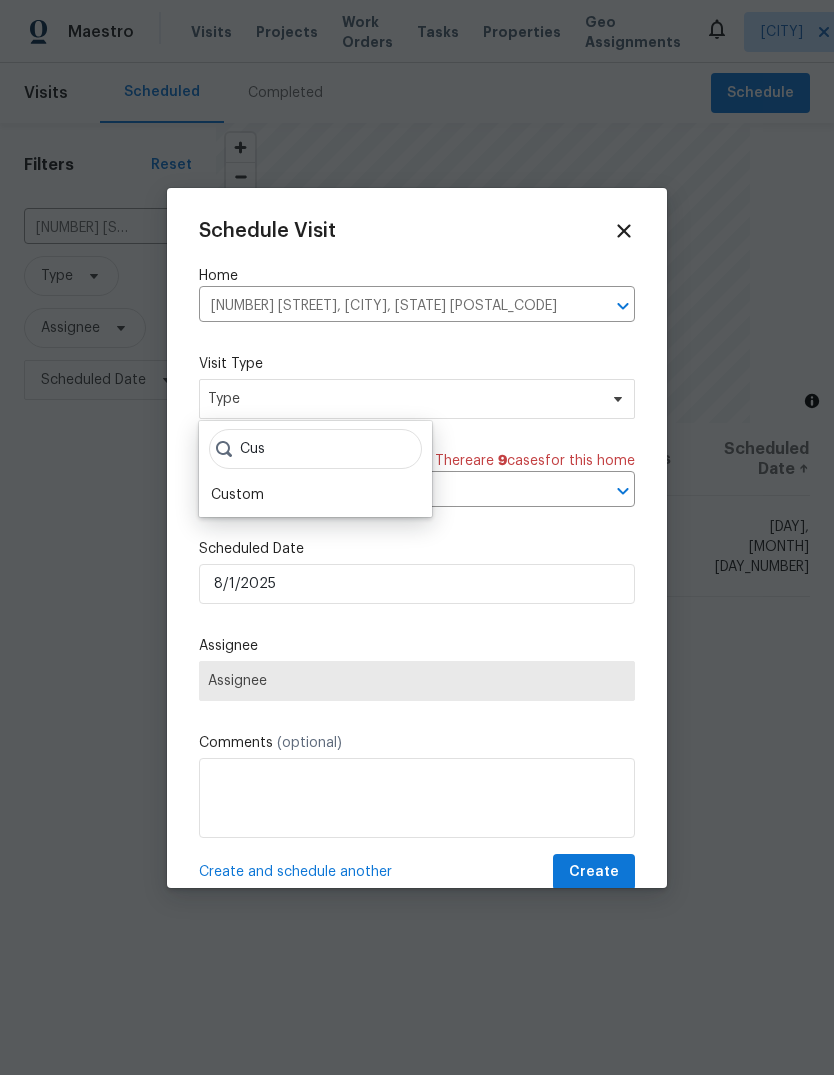 type on "Cus" 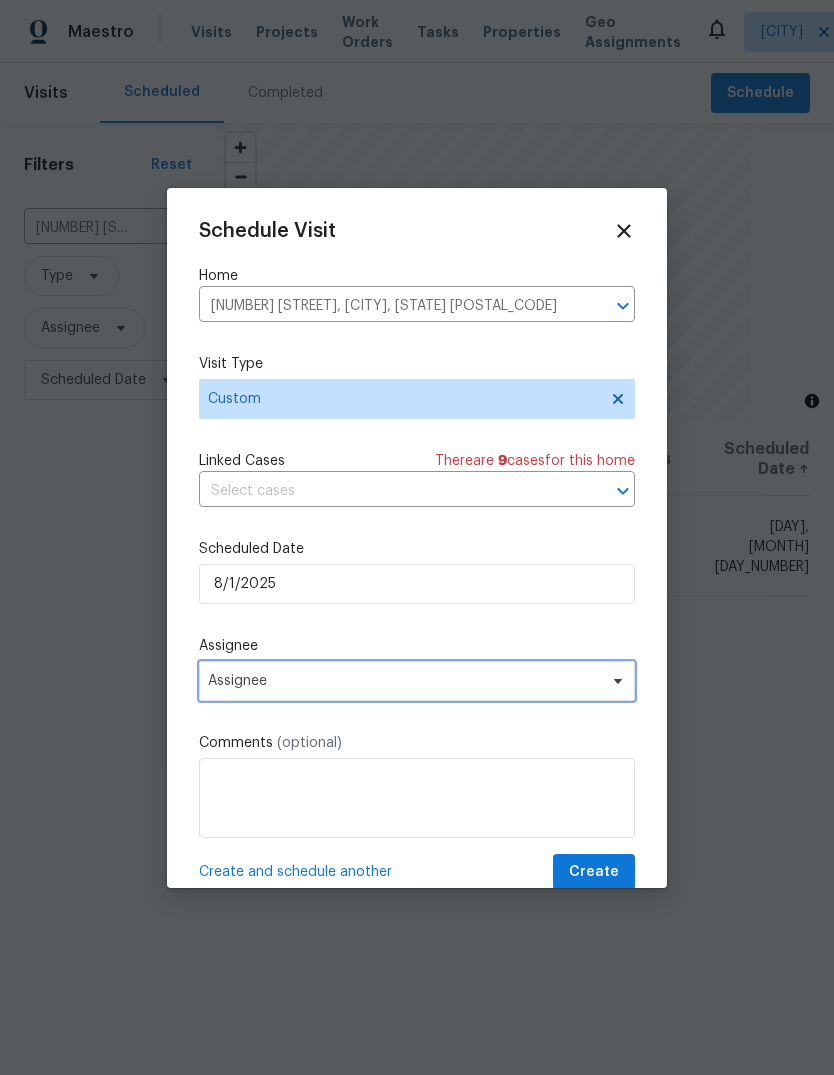 click on "Assignee" at bounding box center [404, 681] 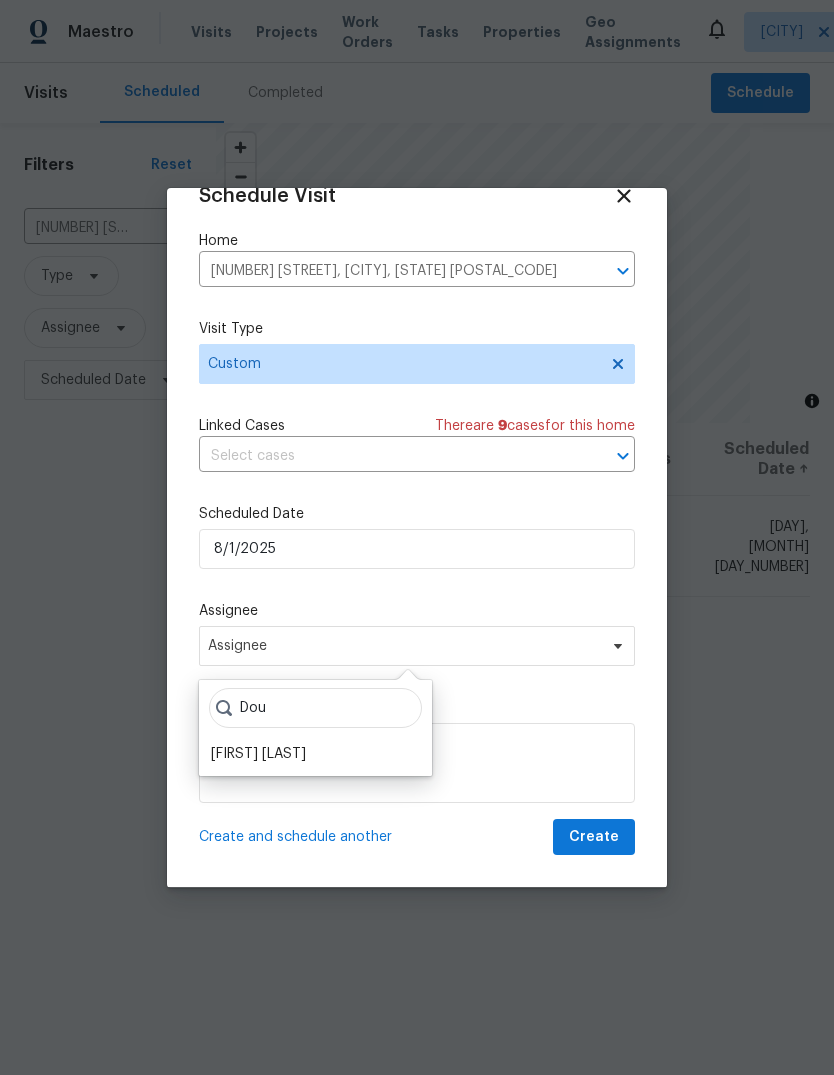 scroll, scrollTop: 39, scrollLeft: 0, axis: vertical 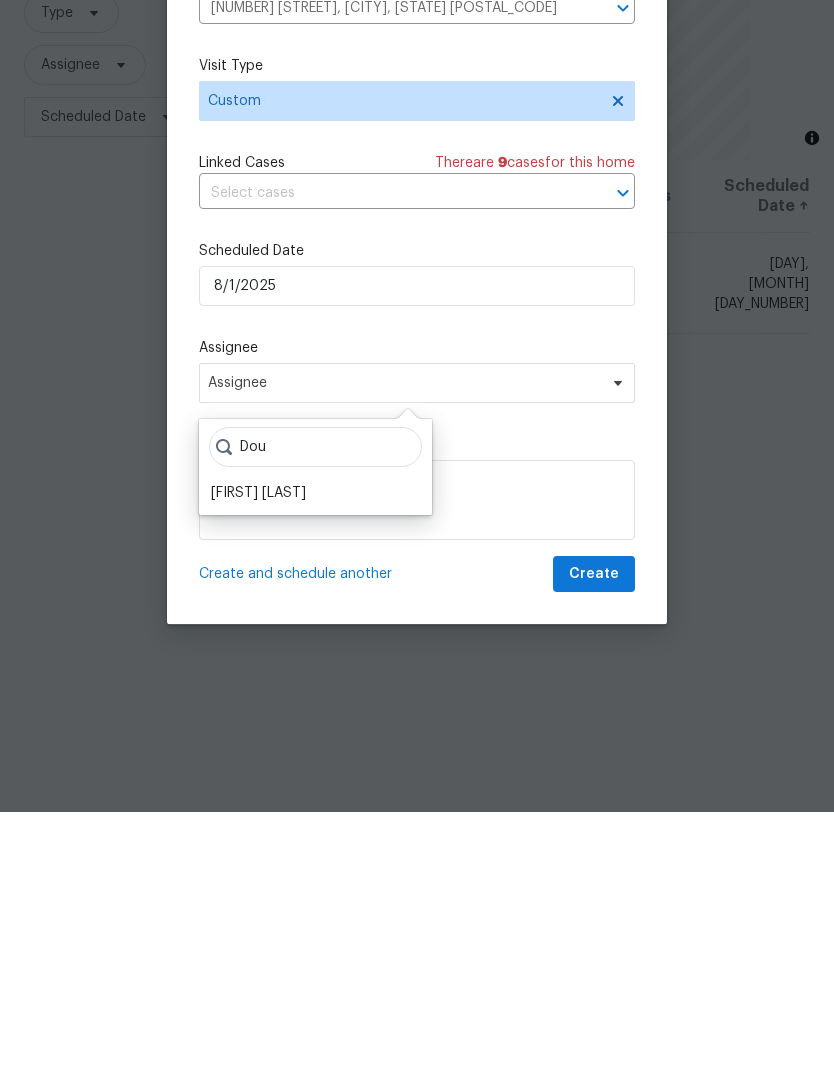 type on "Dou" 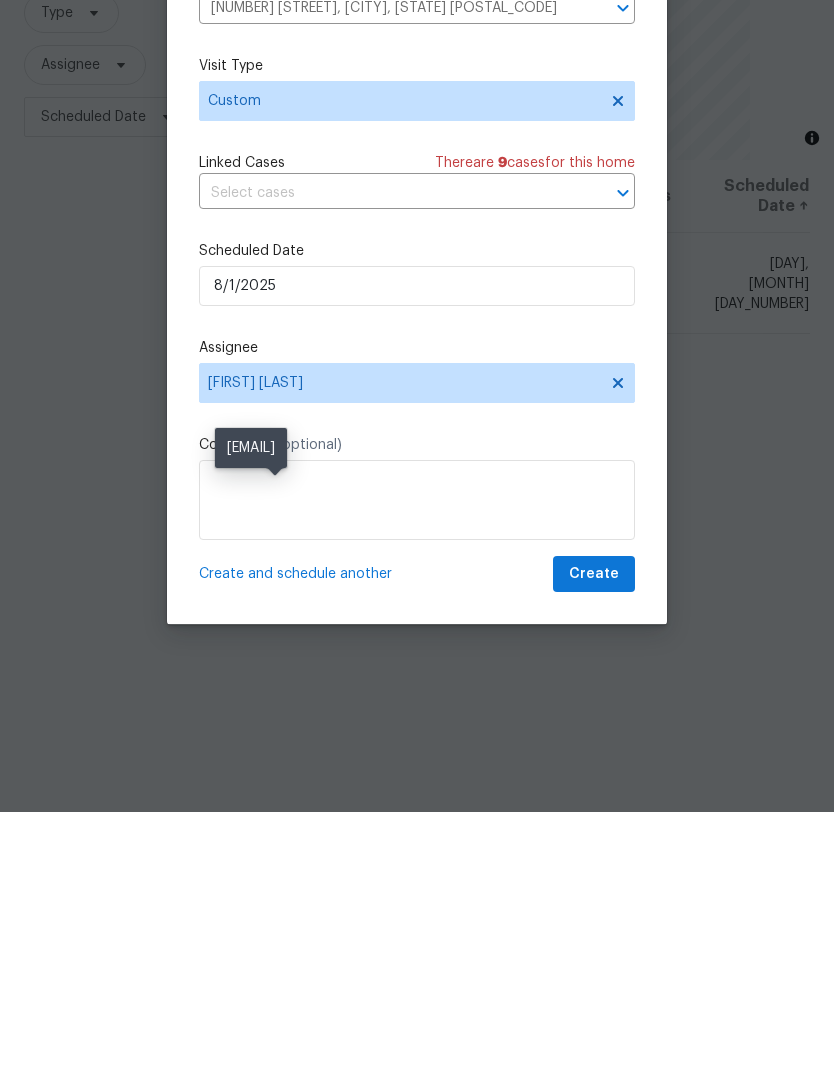 scroll, scrollTop: 75, scrollLeft: 0, axis: vertical 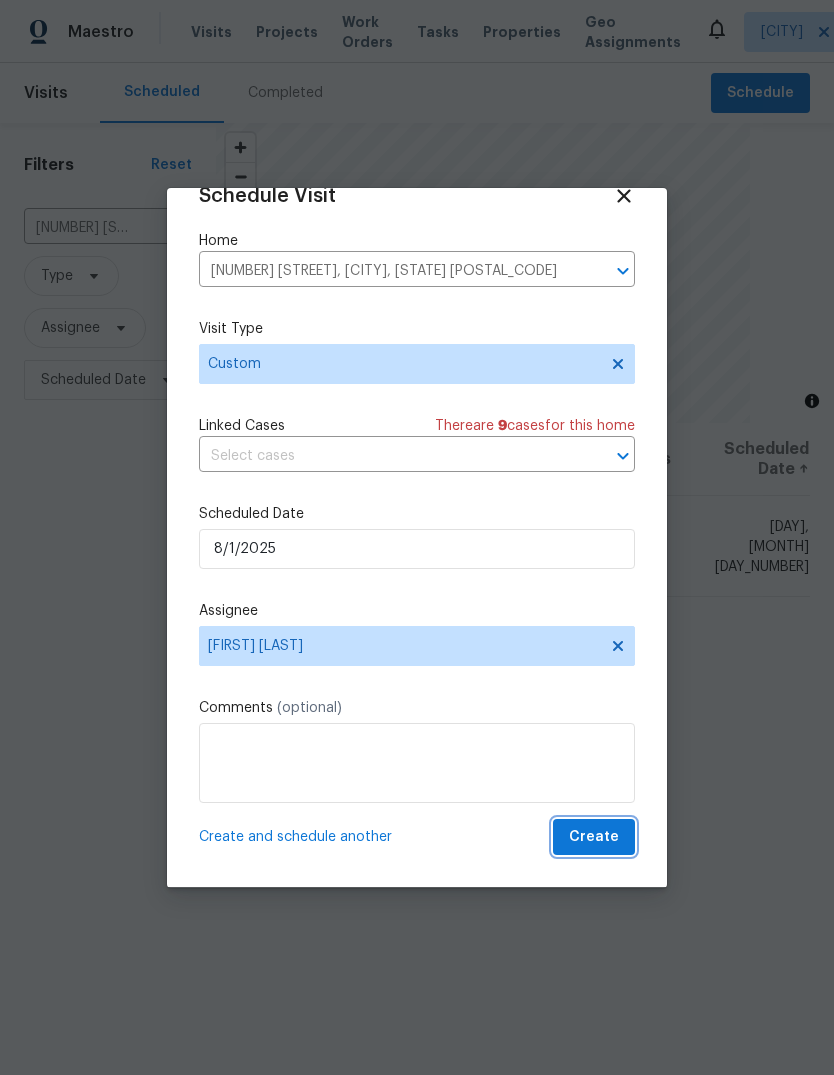 click on "Create" at bounding box center (594, 837) 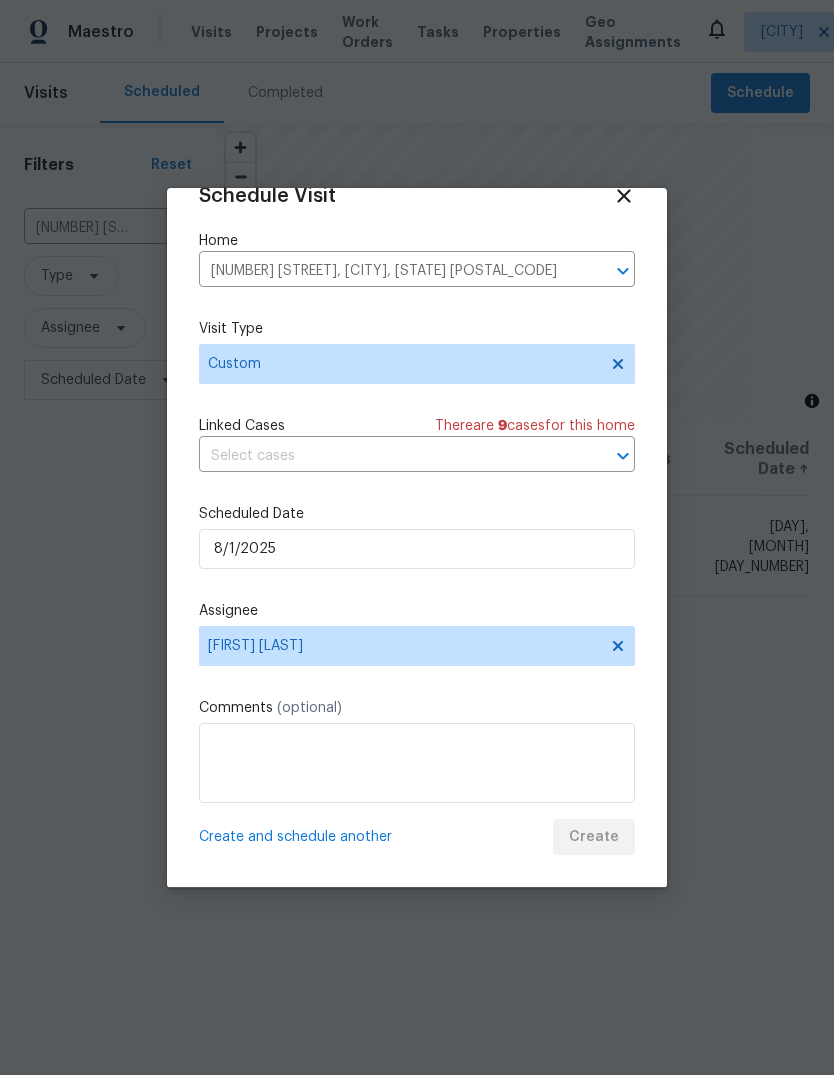 scroll, scrollTop: 0, scrollLeft: 0, axis: both 